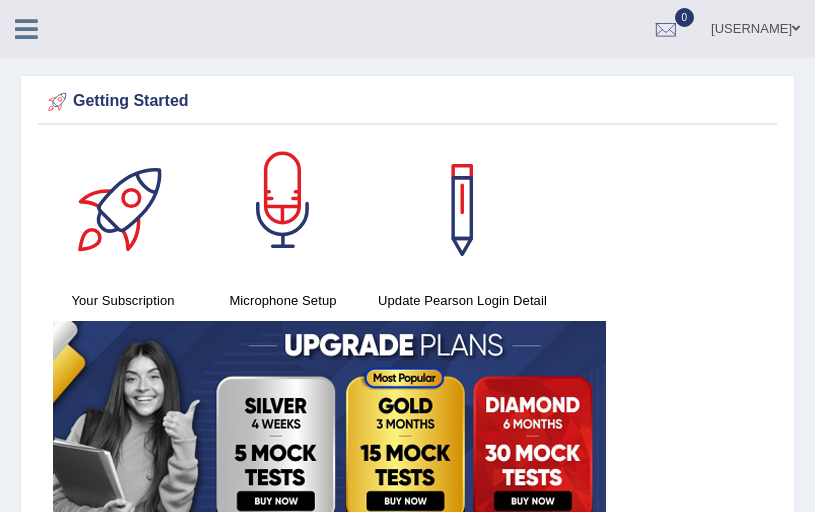 scroll, scrollTop: 0, scrollLeft: 0, axis: both 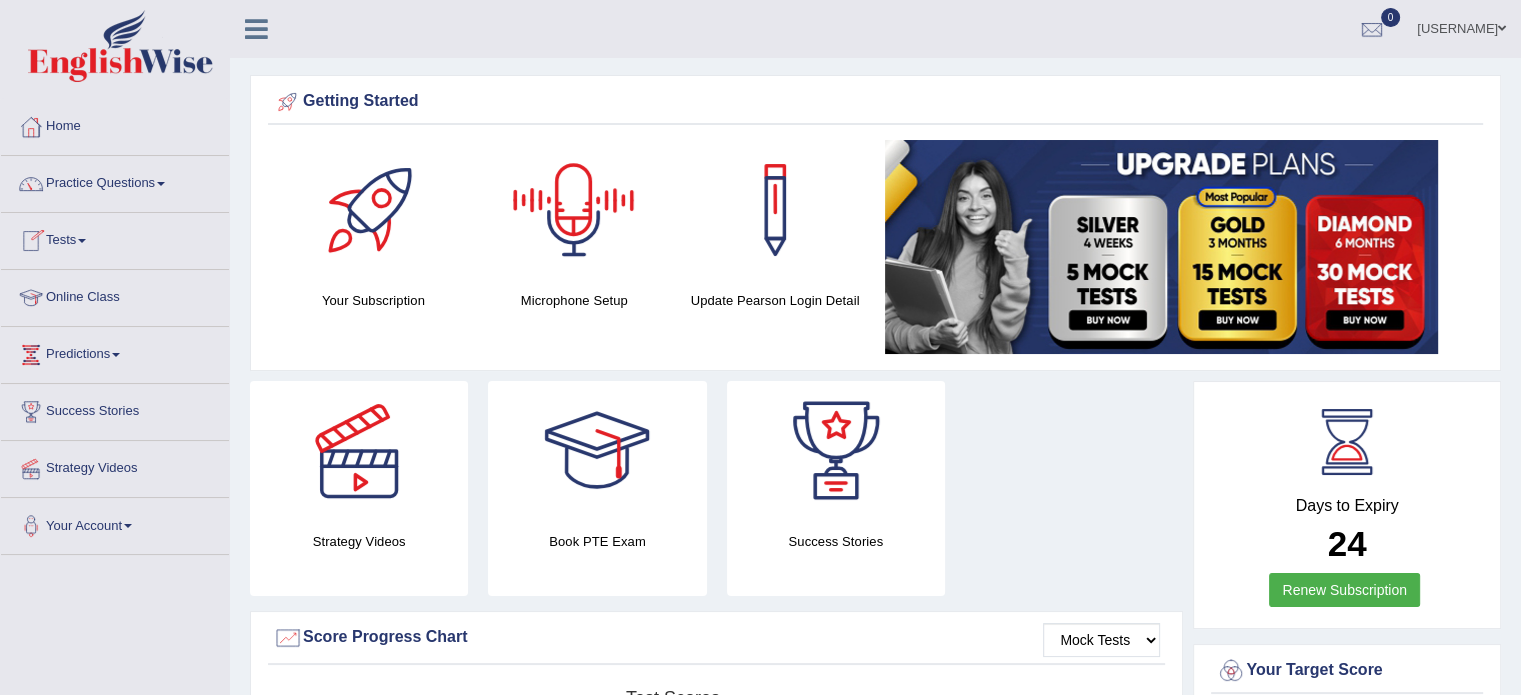 click at bounding box center [574, 210] 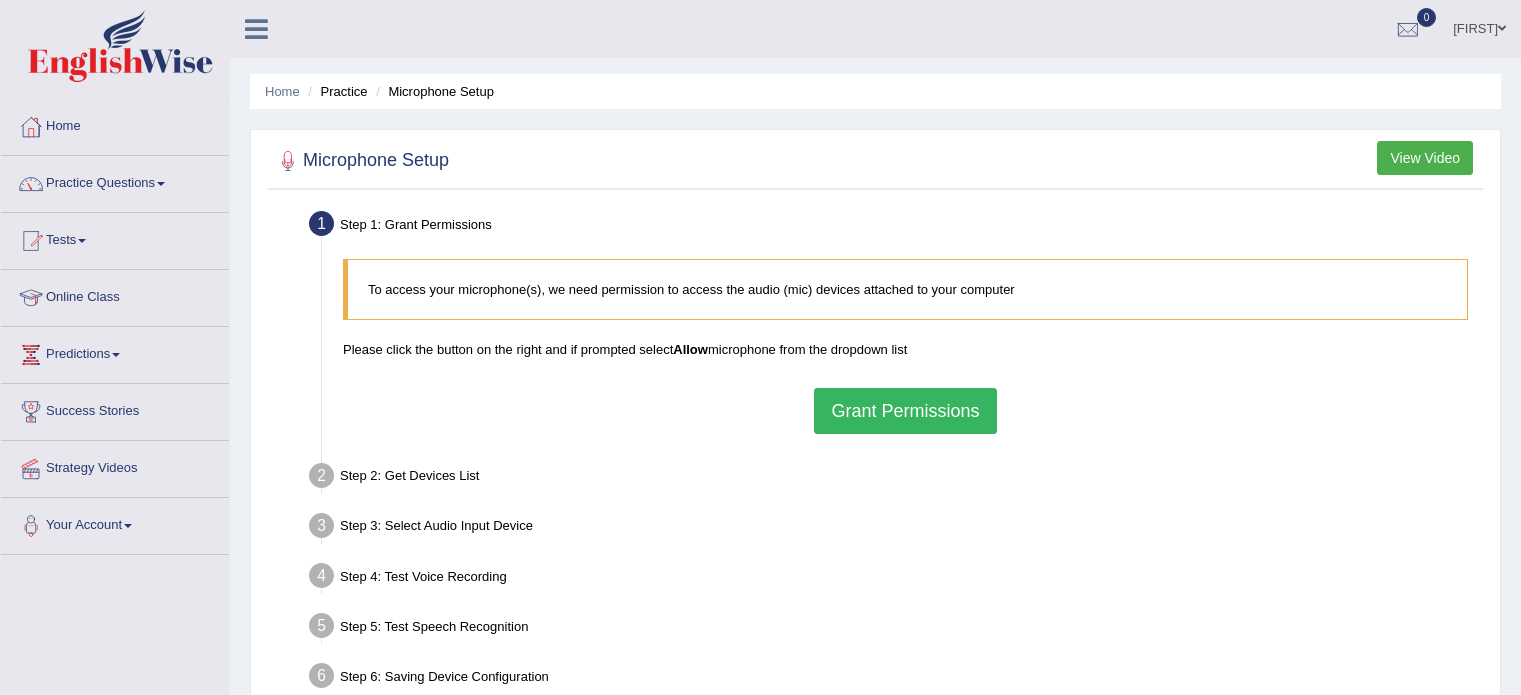 scroll, scrollTop: 0, scrollLeft: 0, axis: both 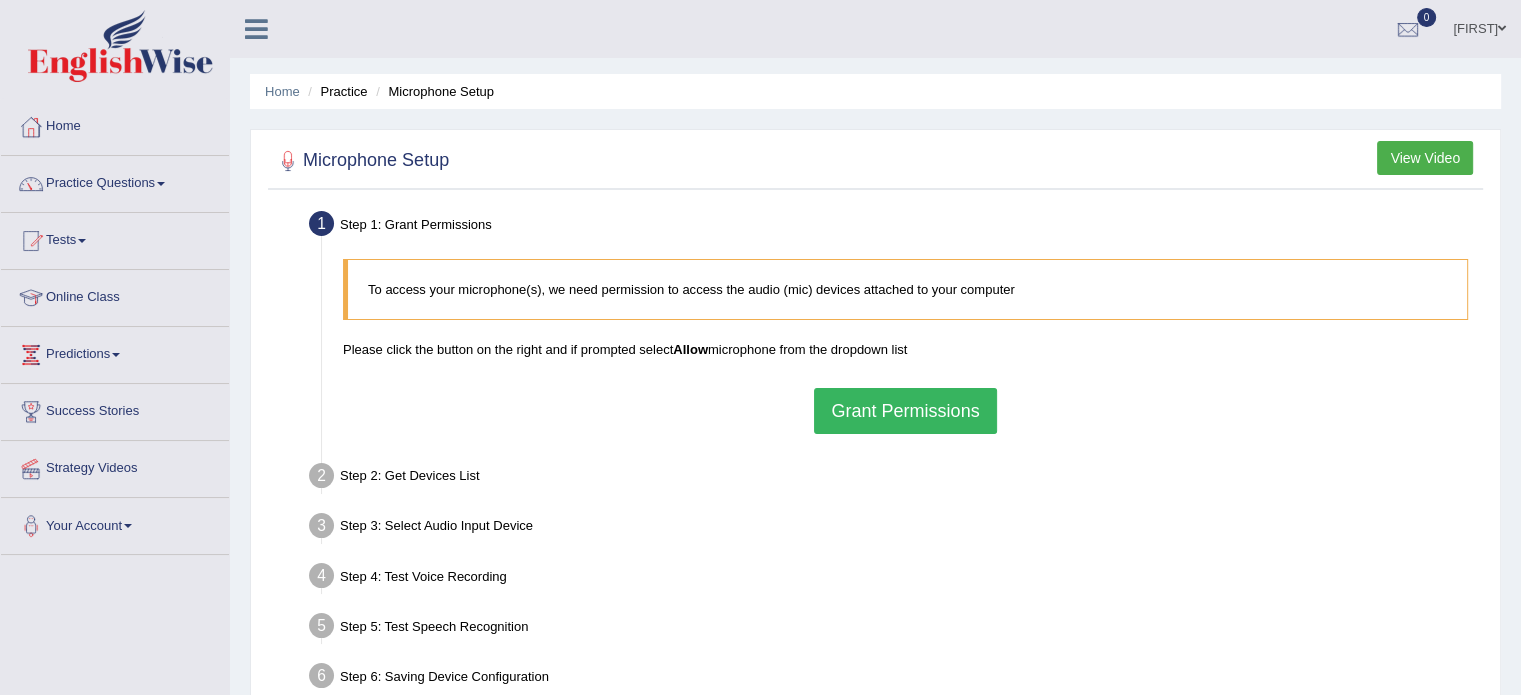 click on "Grant Permissions" at bounding box center (905, 411) 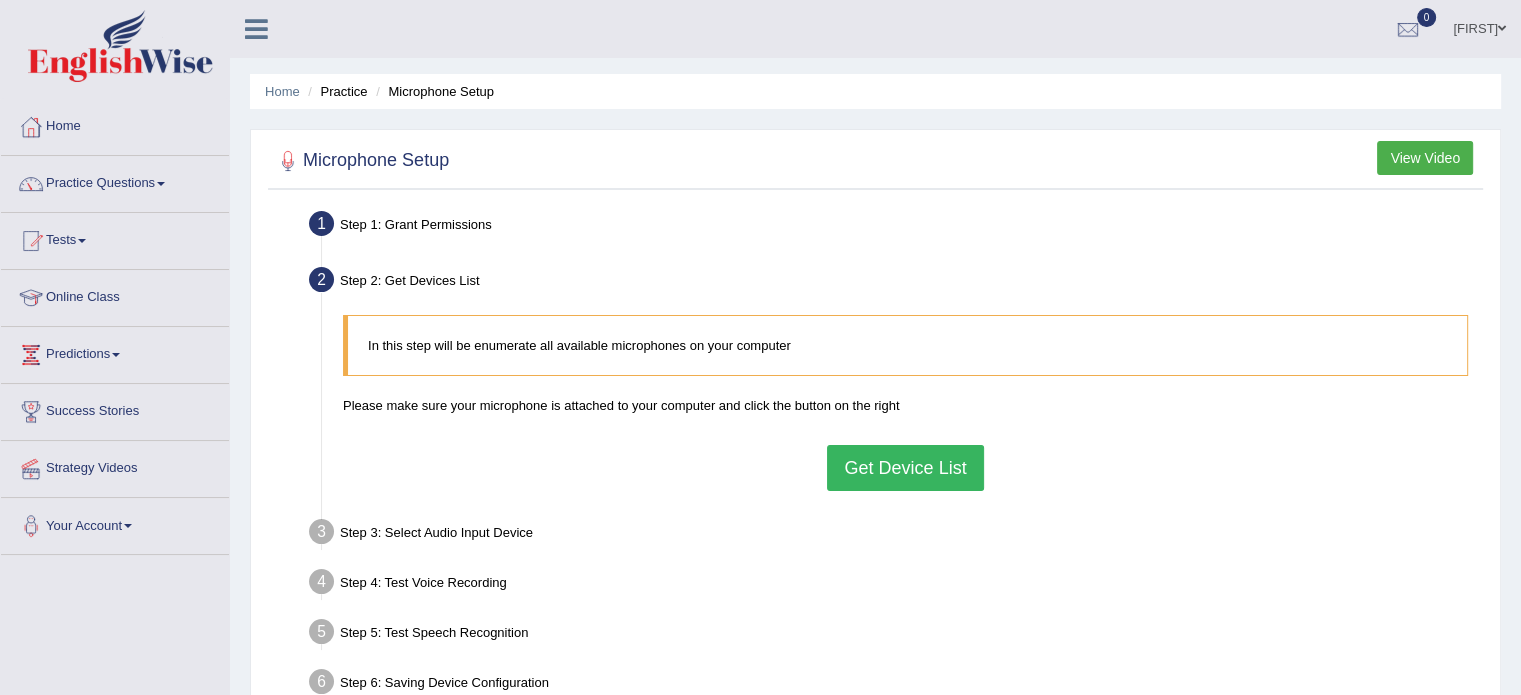 click on "Get Device List" at bounding box center [905, 468] 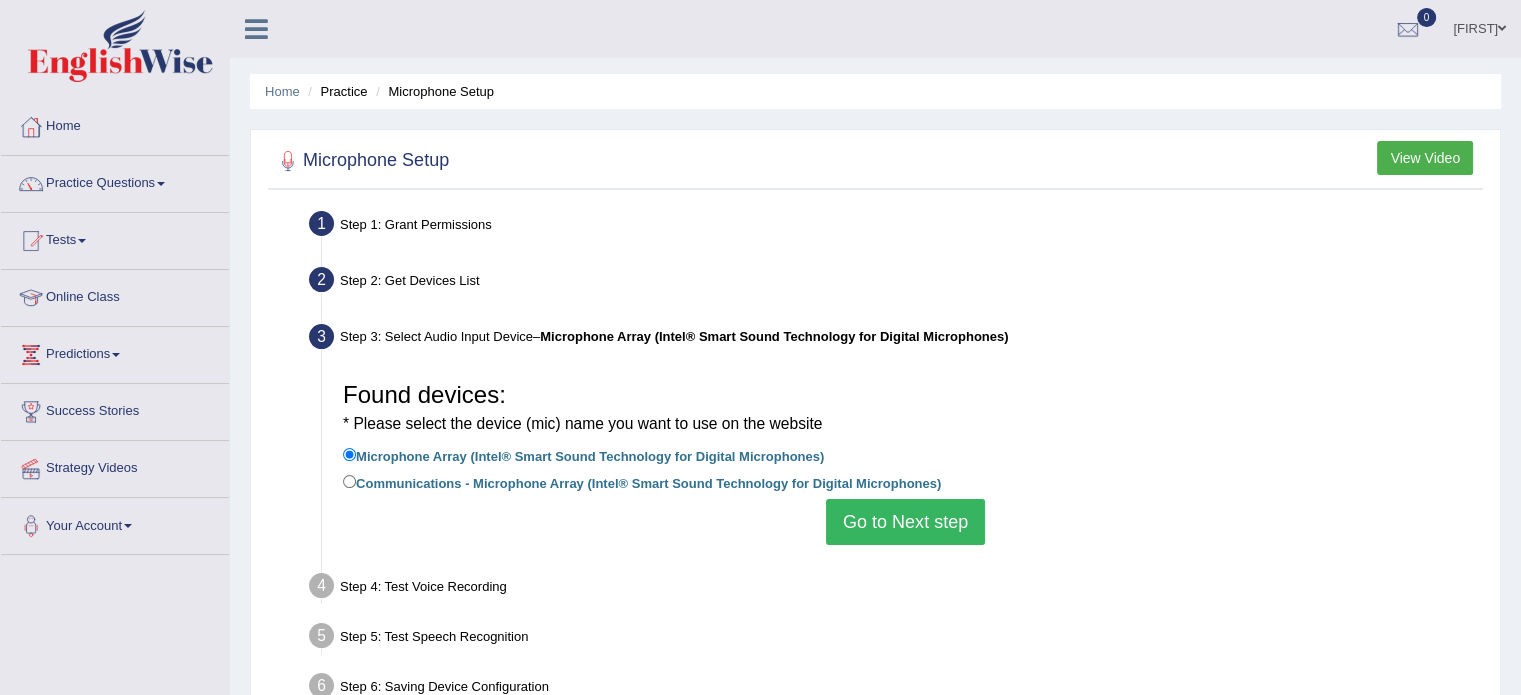 click on "Go to Next step" at bounding box center (905, 522) 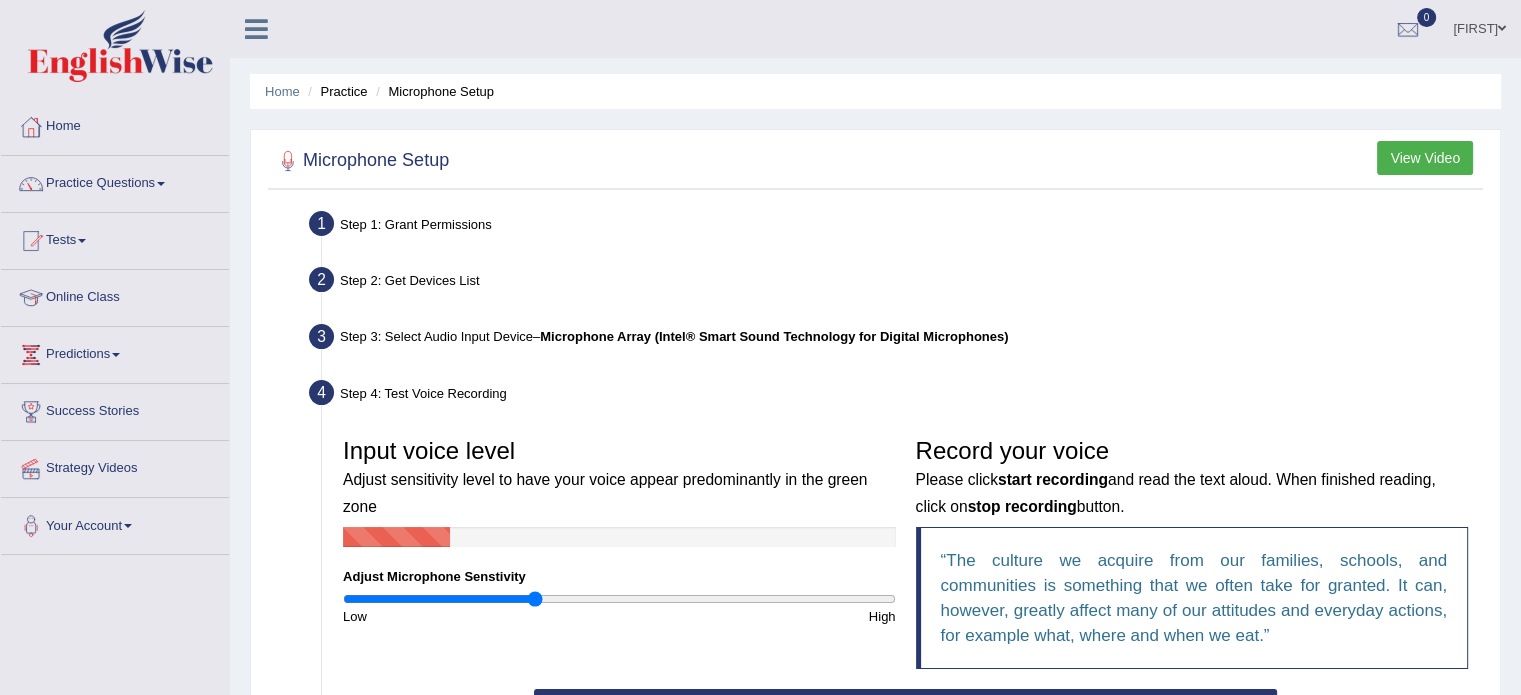 click at bounding box center [619, 599] 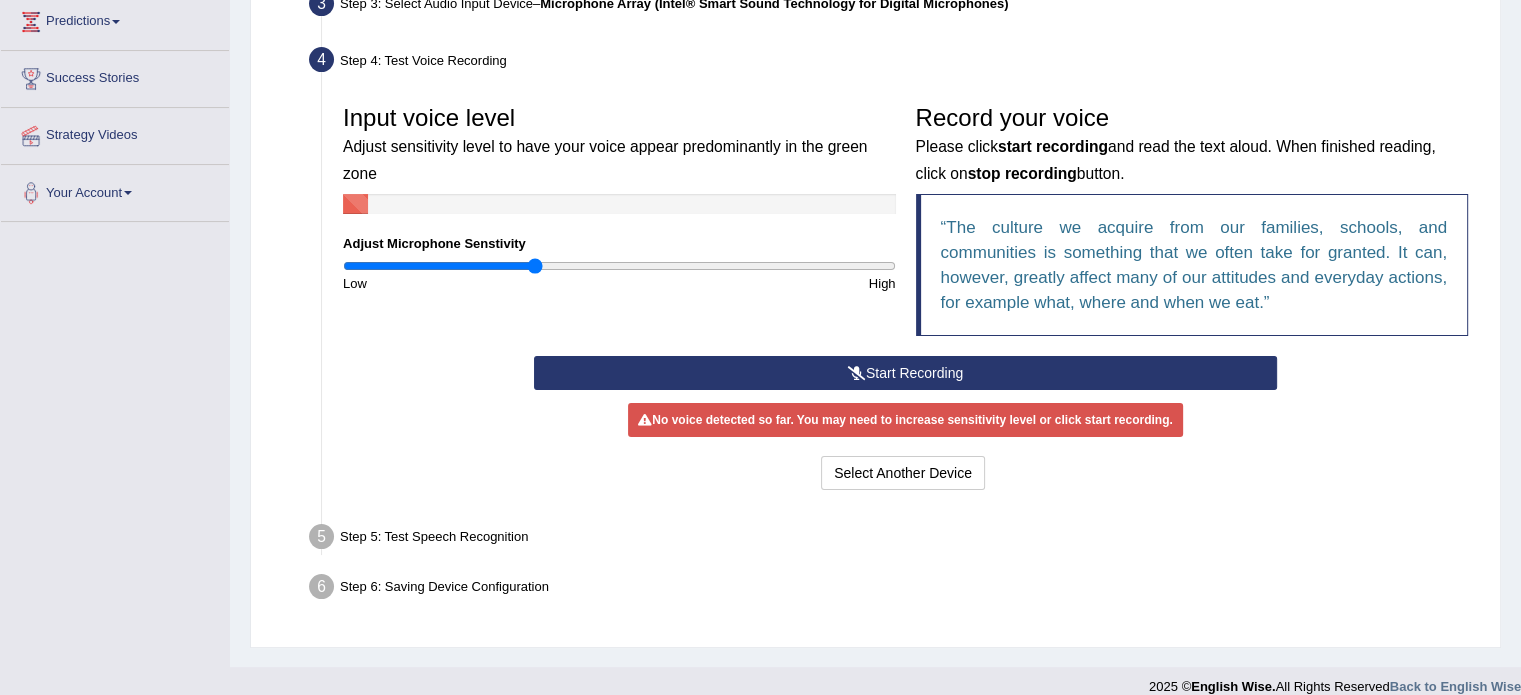 scroll, scrollTop: 355, scrollLeft: 0, axis: vertical 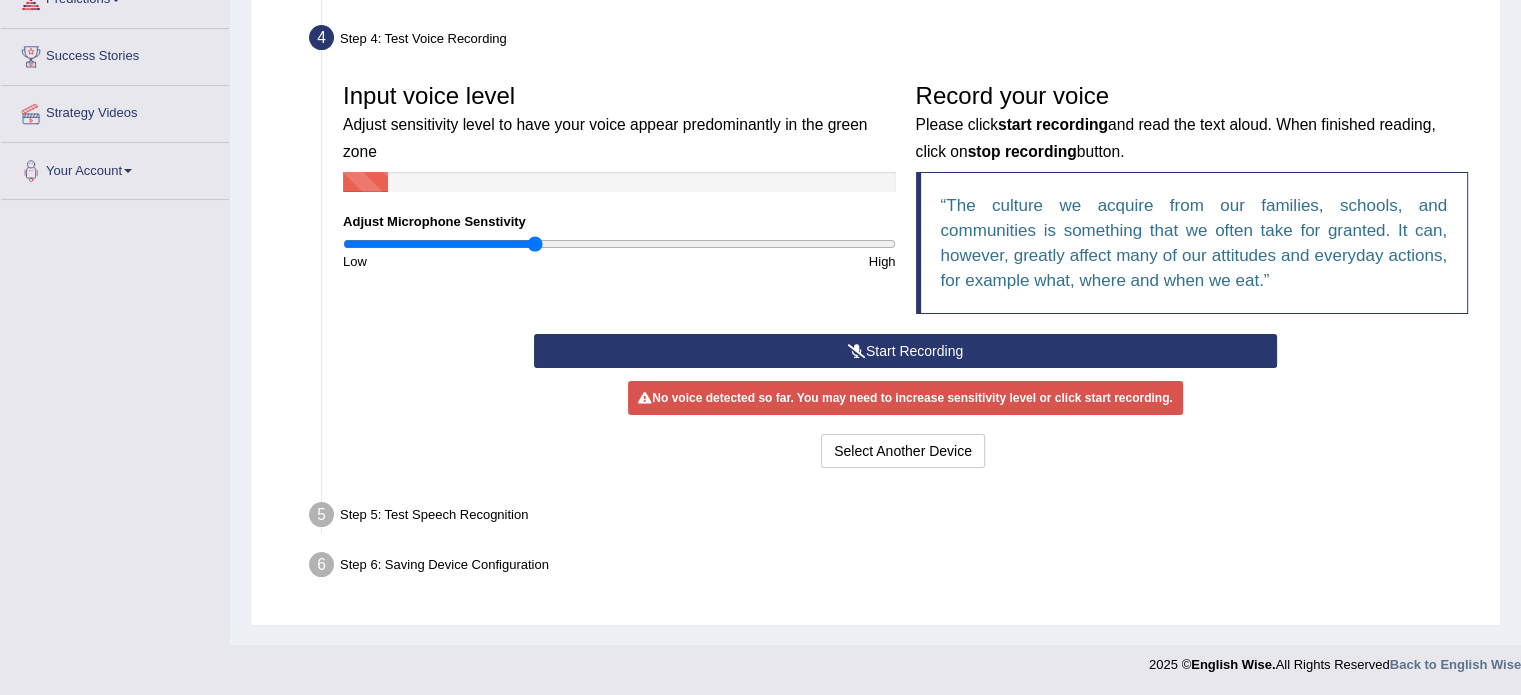 click on "Start Recording" at bounding box center (905, 351) 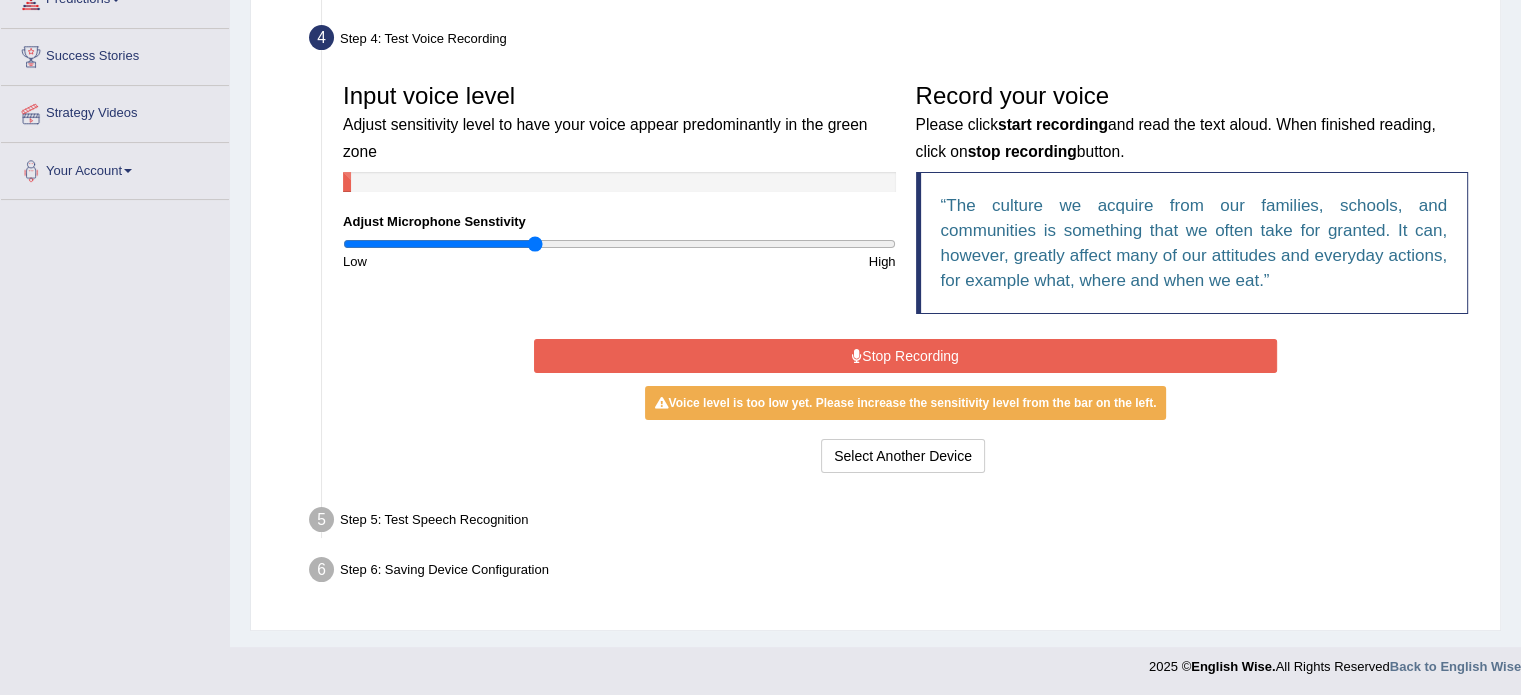 click on "Stop Recording" at bounding box center (905, 356) 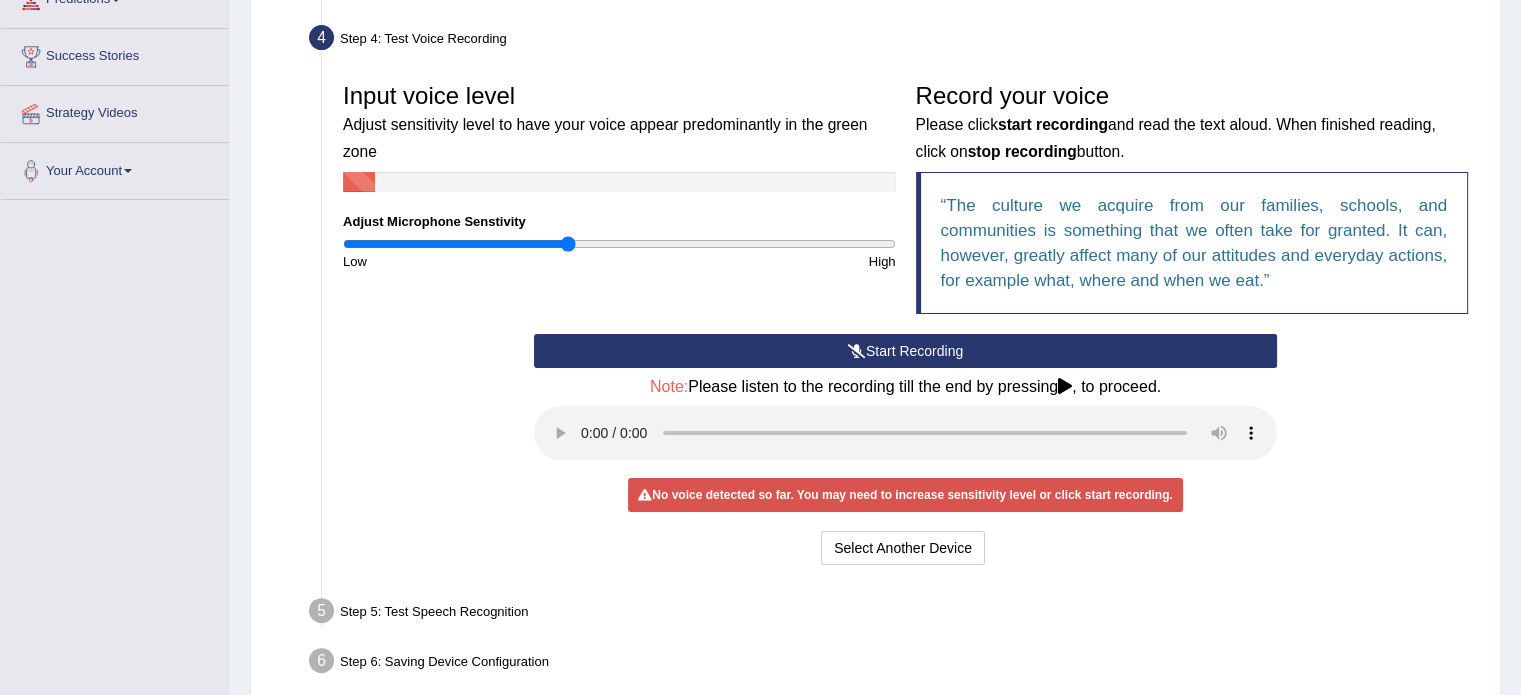 type on "0.82" 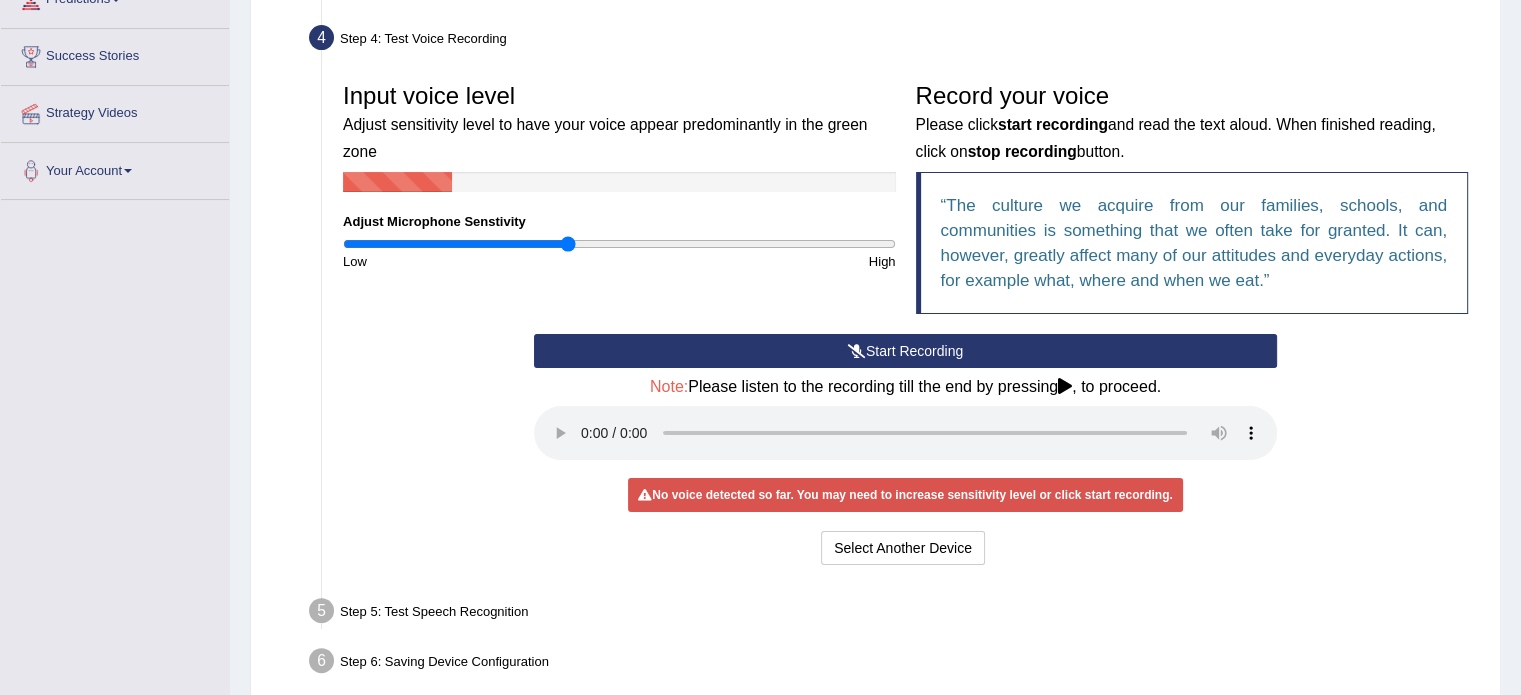 click on "Start Recording" at bounding box center [905, 351] 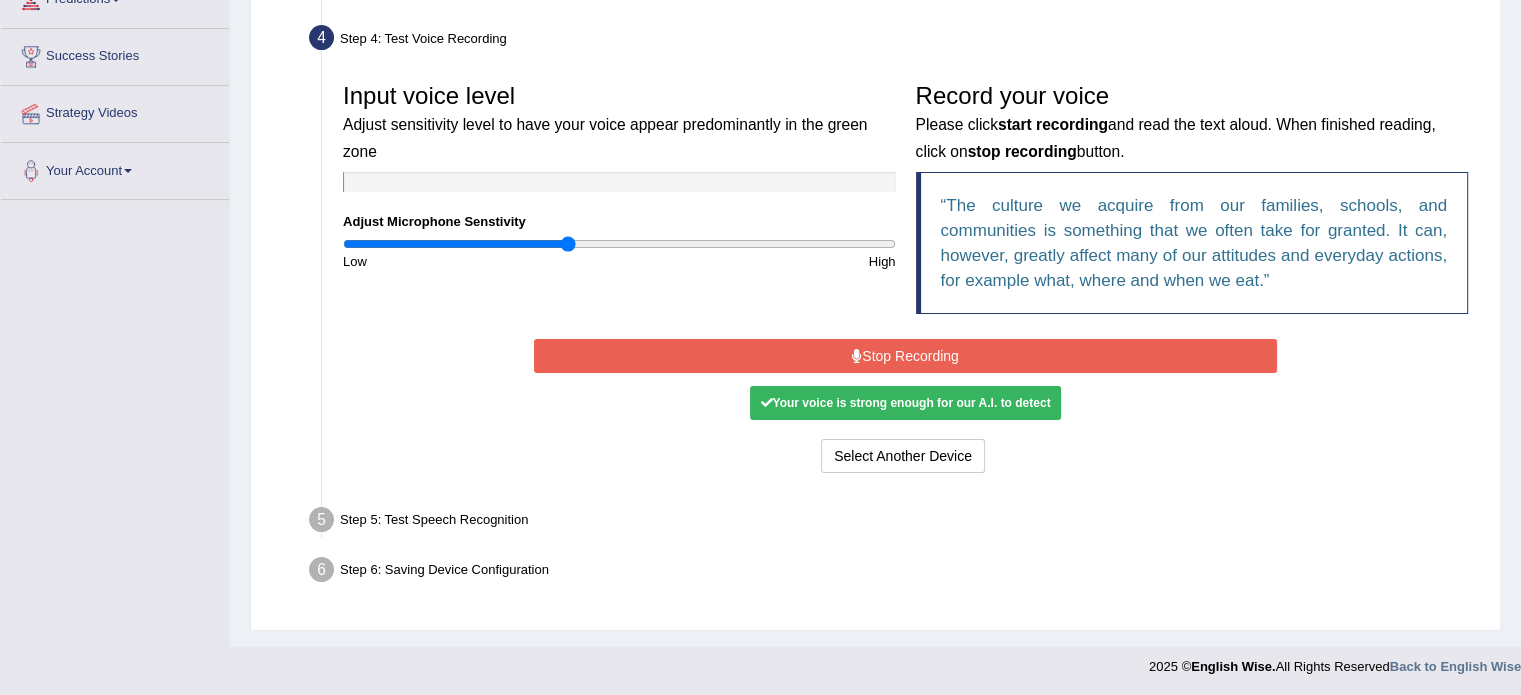 click on "Stop Recording" at bounding box center (905, 356) 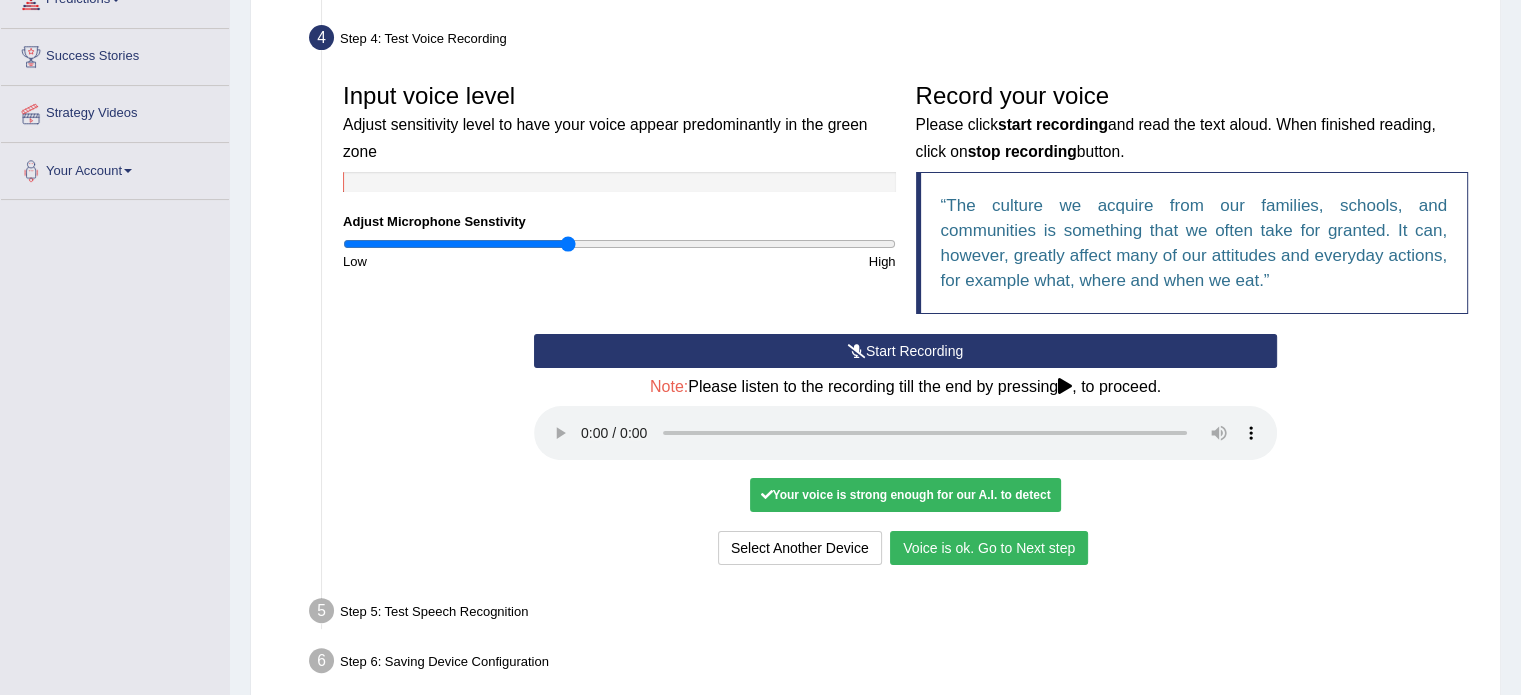 click on "Voice is ok. Go to Next step" at bounding box center (989, 548) 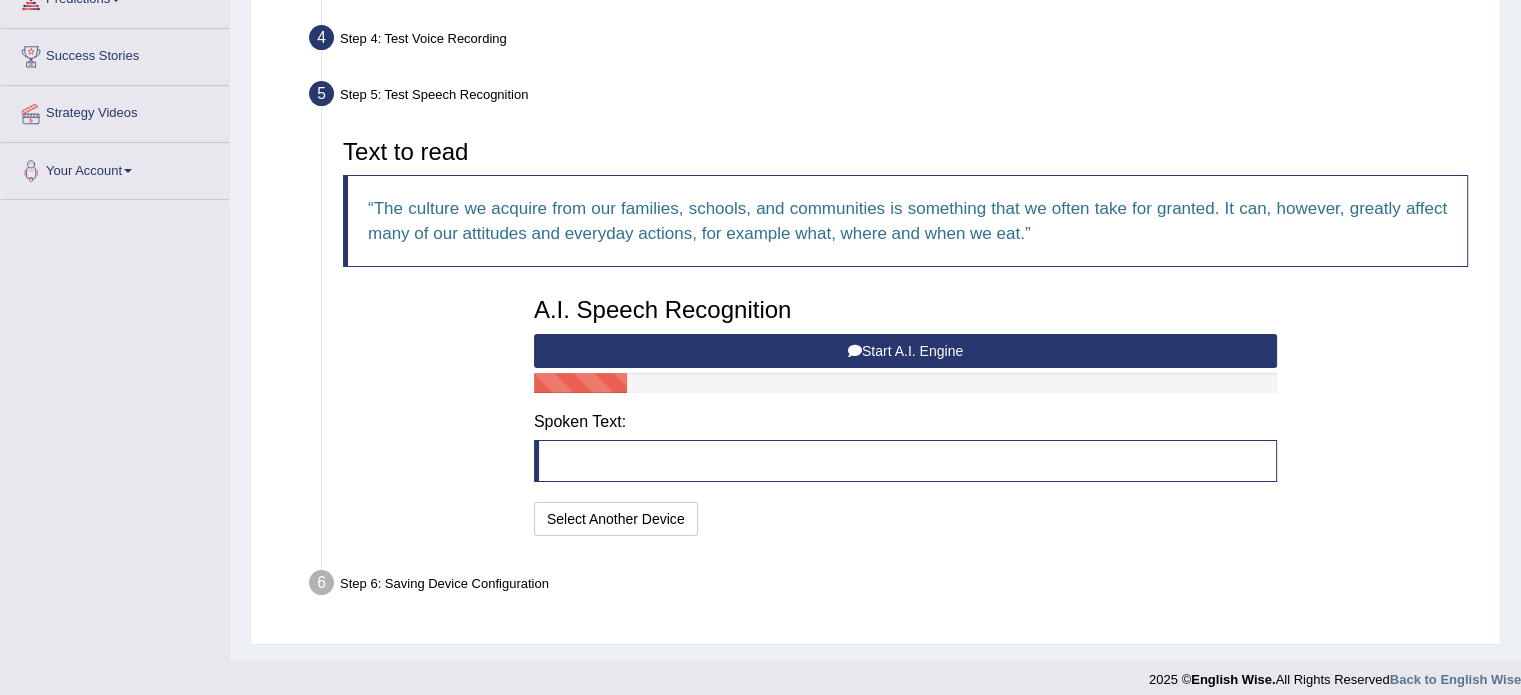 click on "Start A.I. Engine" at bounding box center (905, 351) 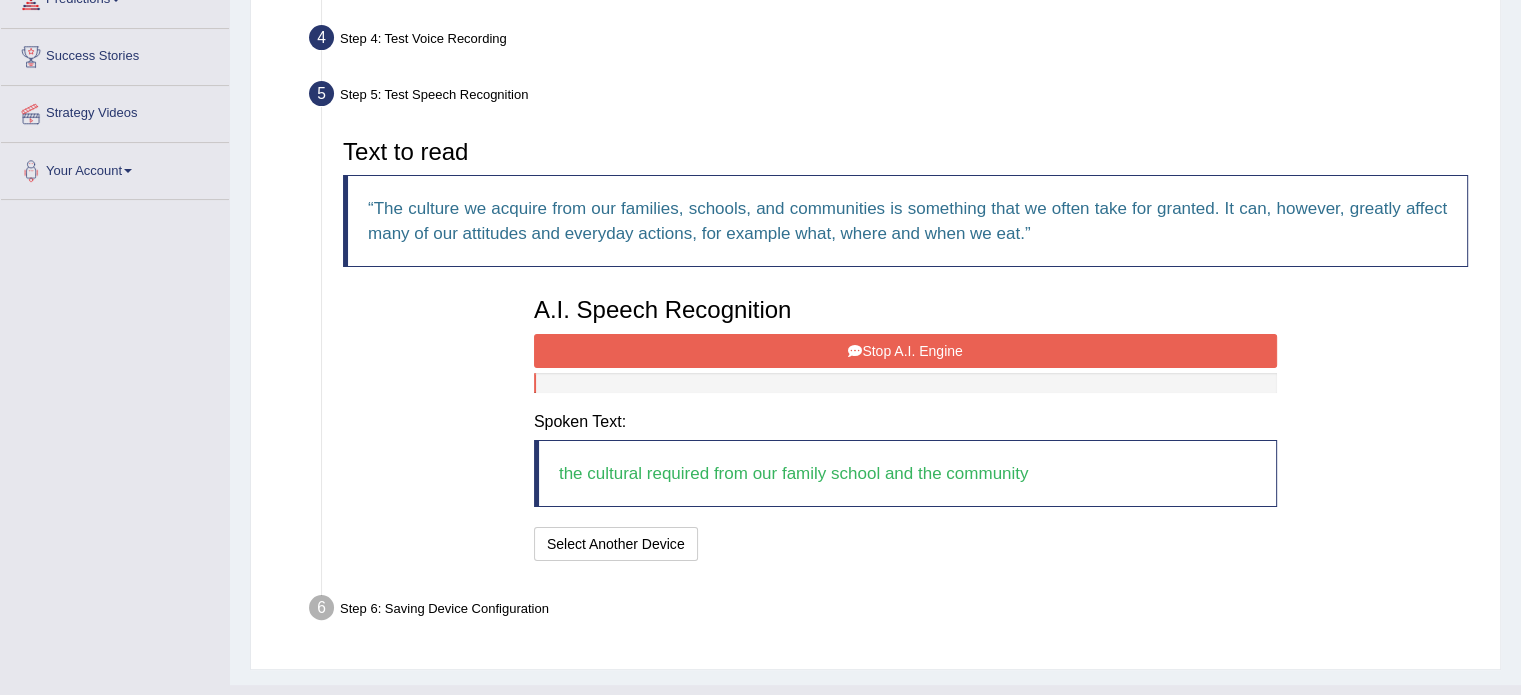 click on "Stop A.I. Engine" at bounding box center (905, 351) 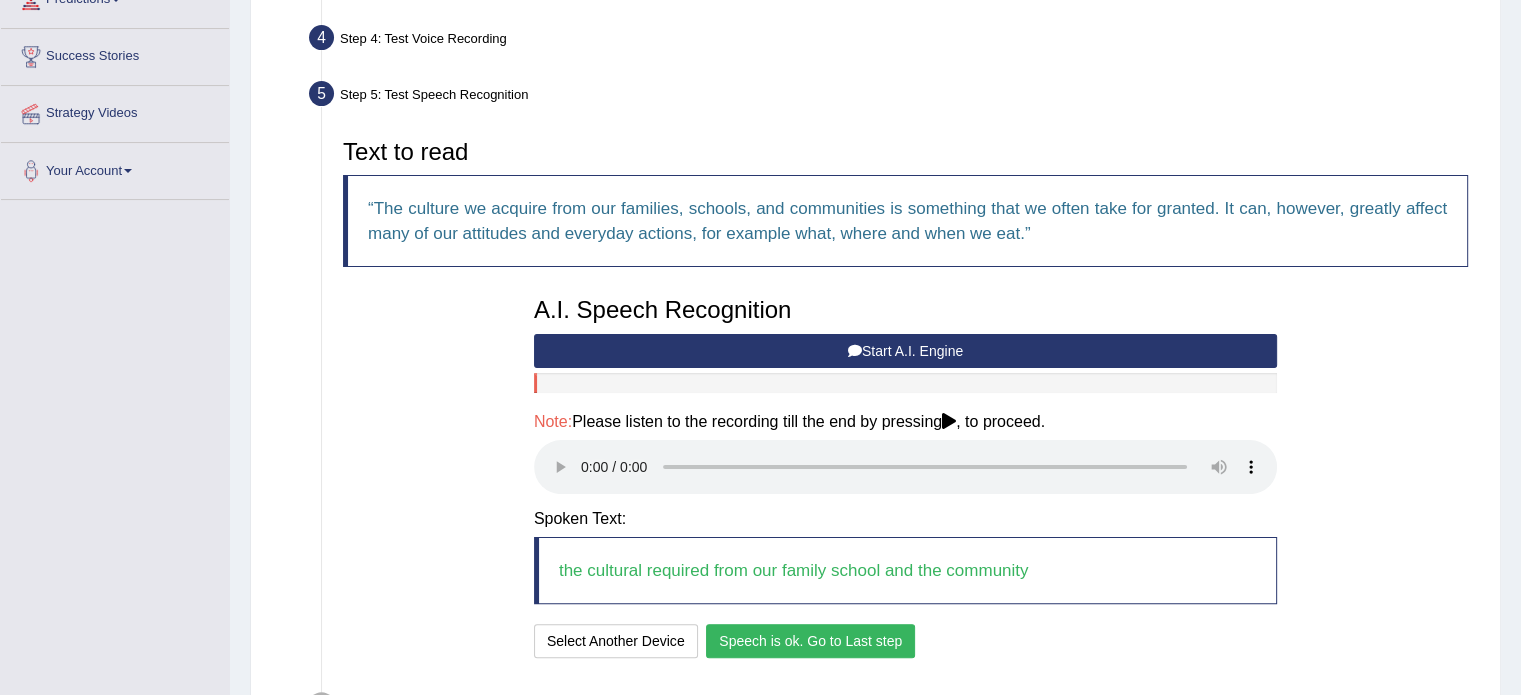 click on "Speech is ok. Go to Last step" at bounding box center [810, 641] 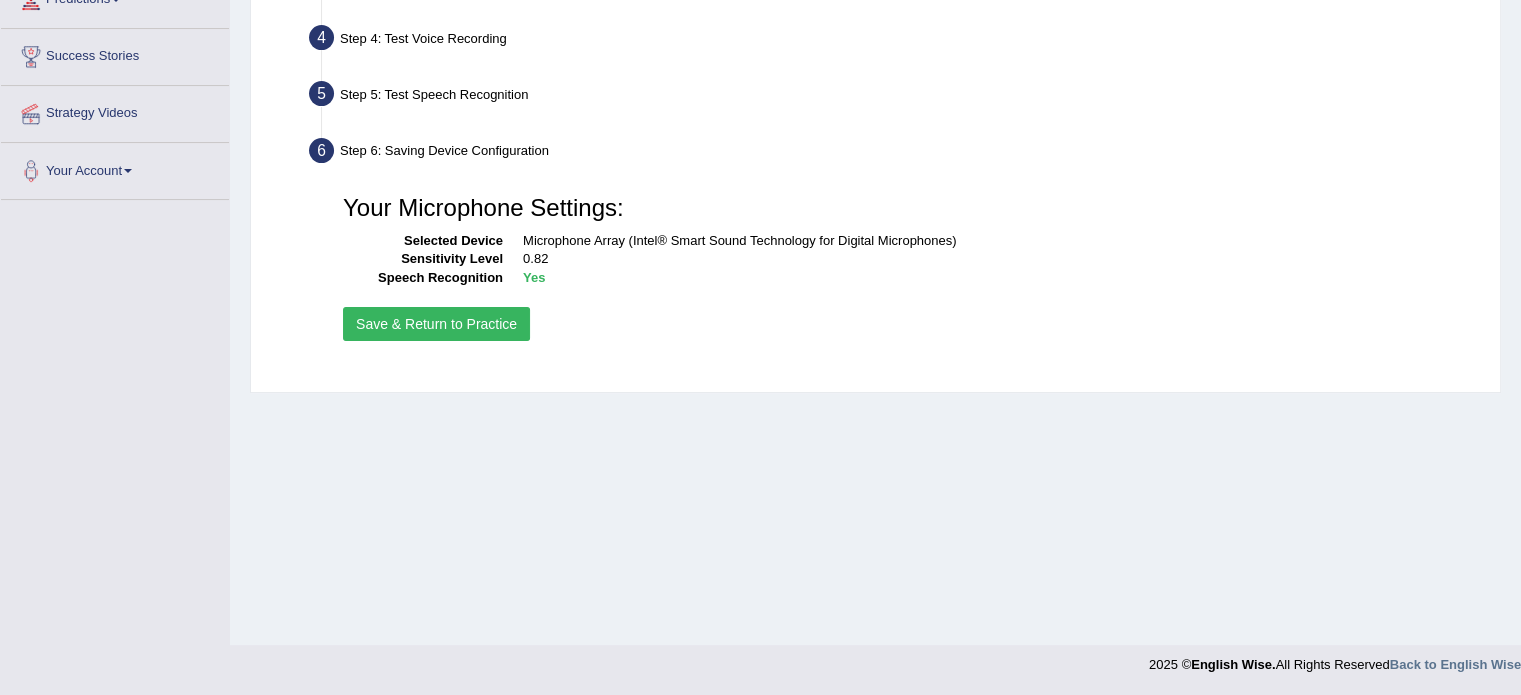 click on "Save & Return to Practice" at bounding box center [436, 324] 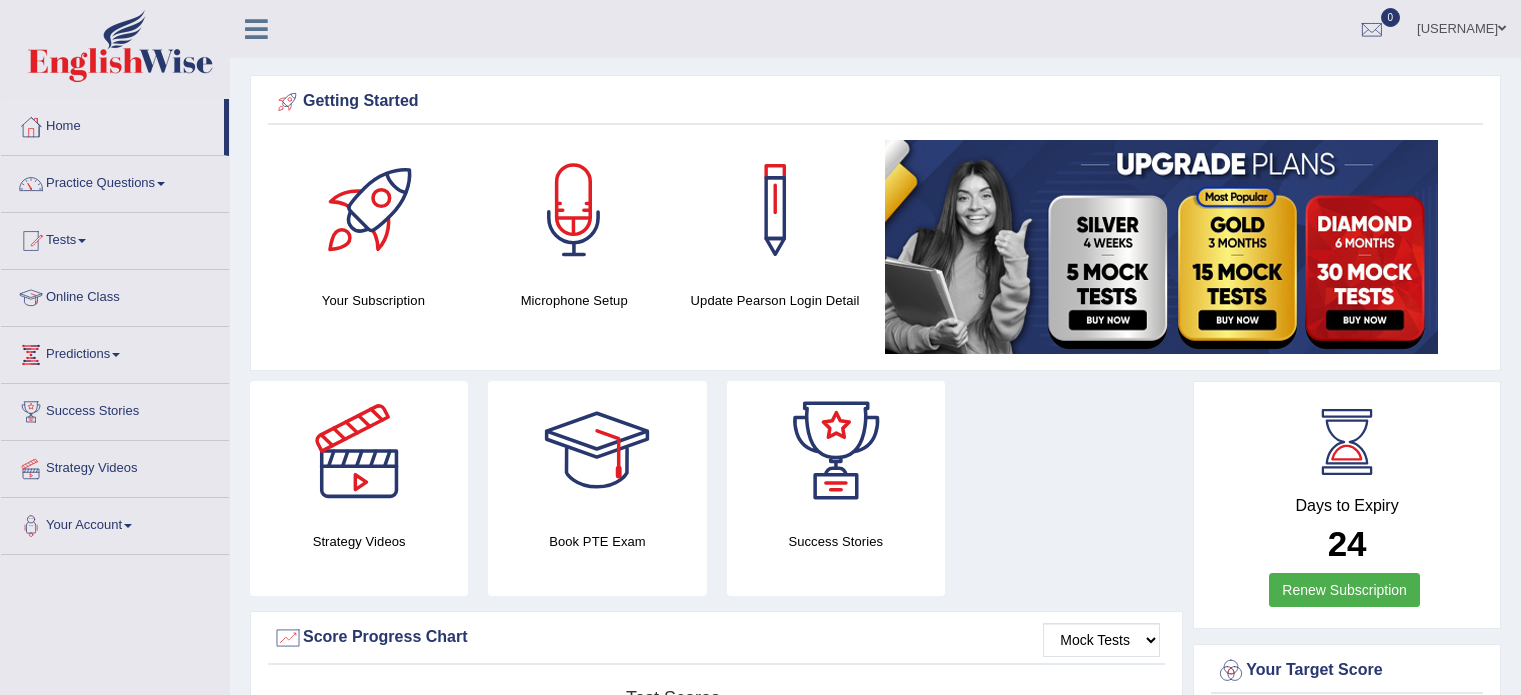 scroll, scrollTop: 0, scrollLeft: 0, axis: both 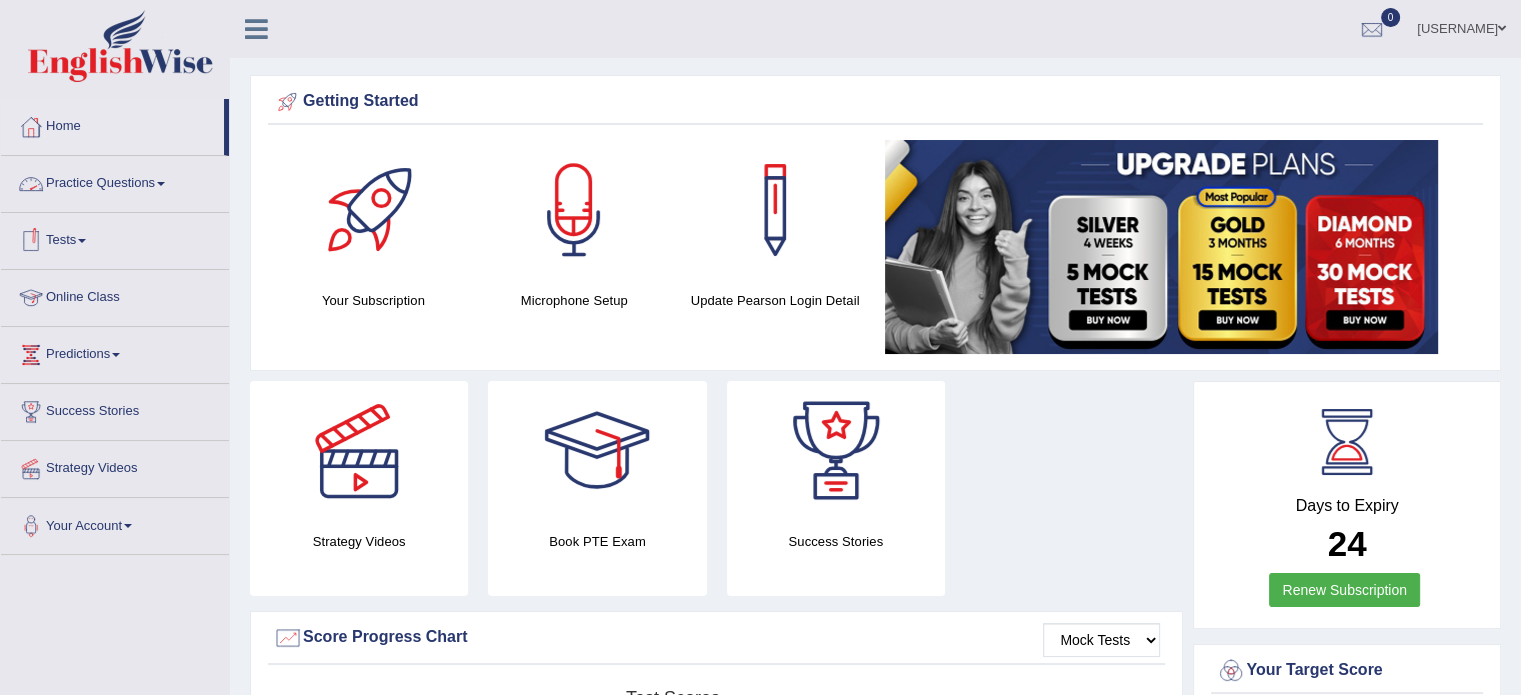 click on "Practice Questions" at bounding box center [115, 181] 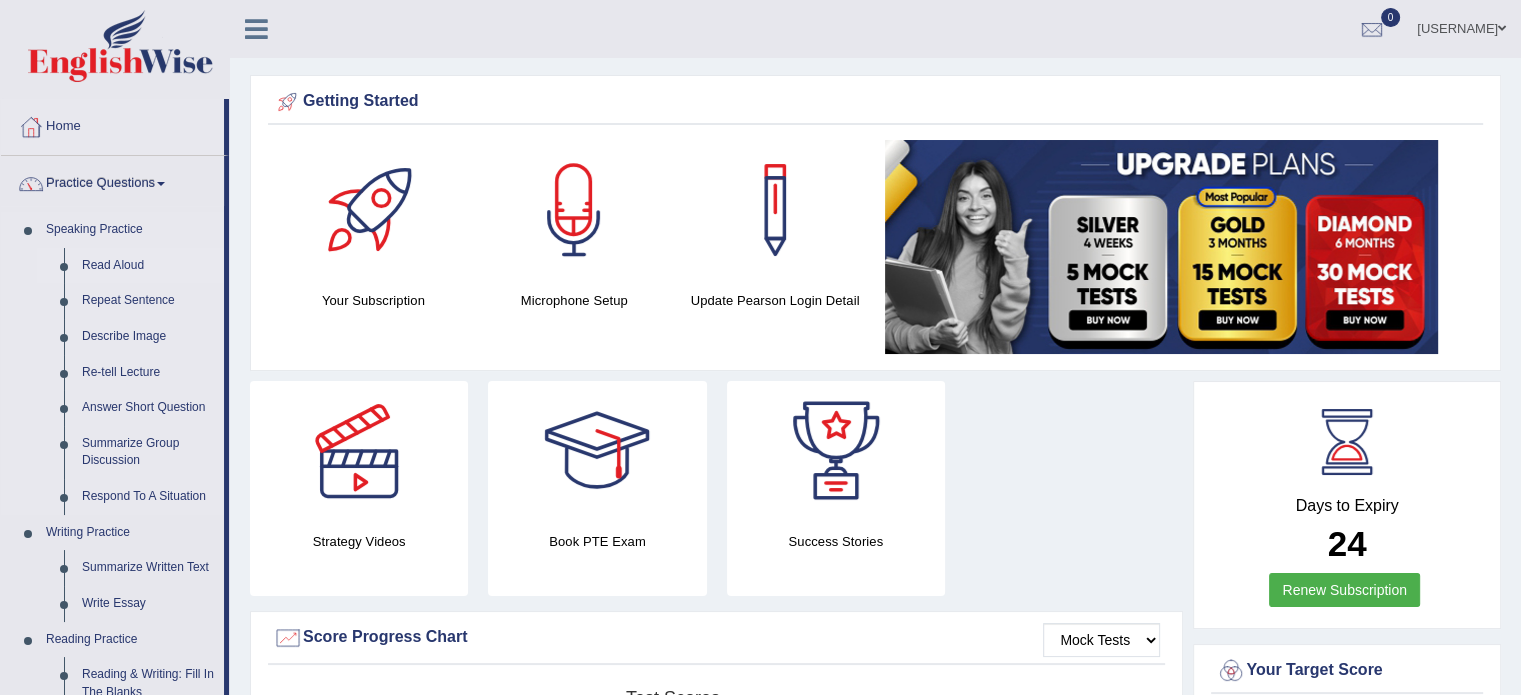 click on "Read Aloud" at bounding box center (148, 266) 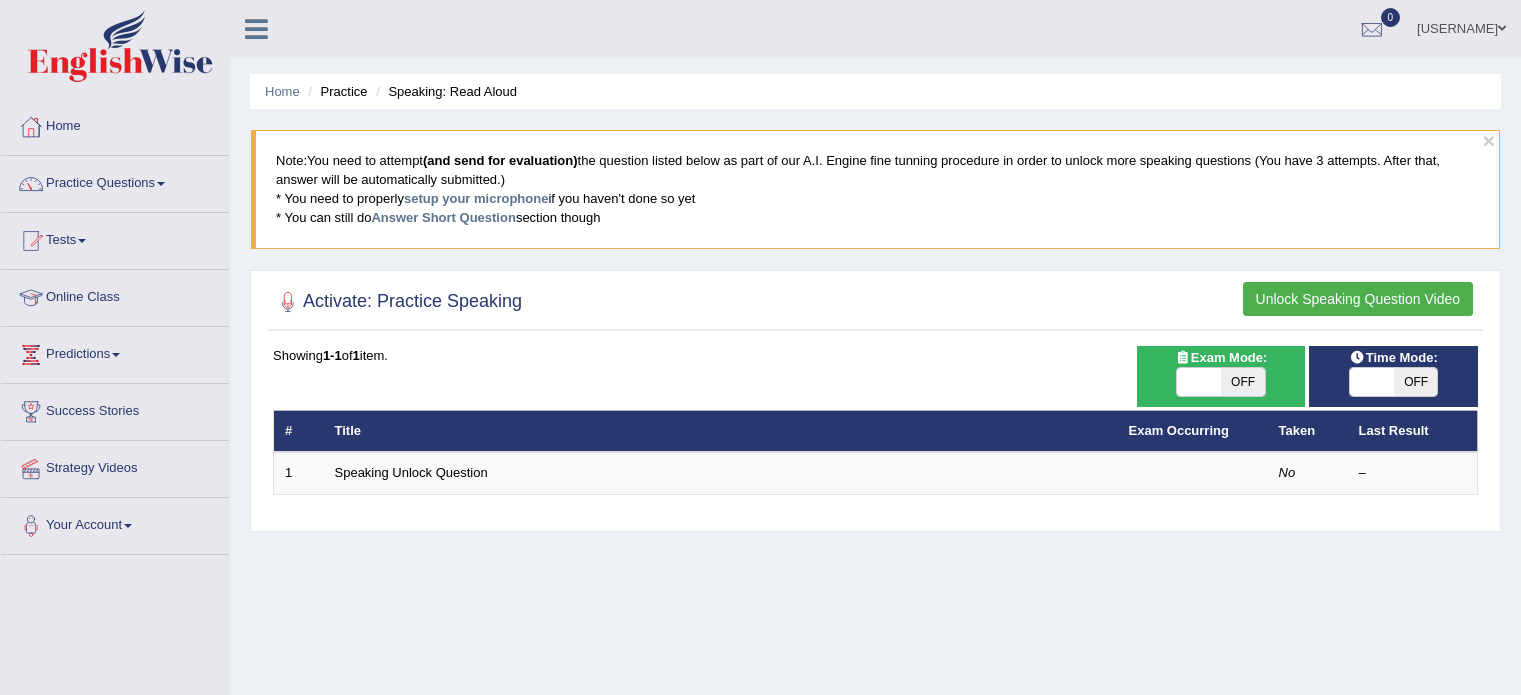 scroll, scrollTop: 0, scrollLeft: 0, axis: both 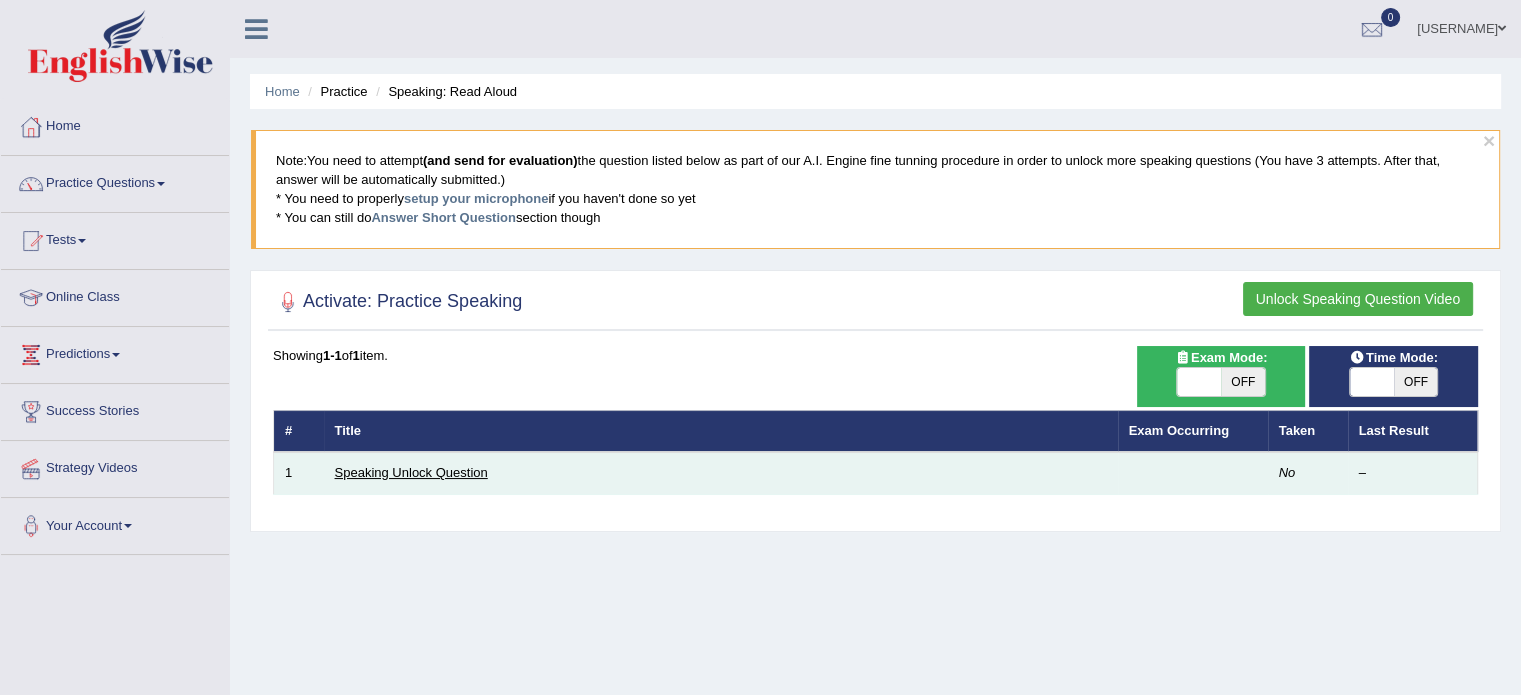 click on "Speaking Unlock Question" at bounding box center (411, 472) 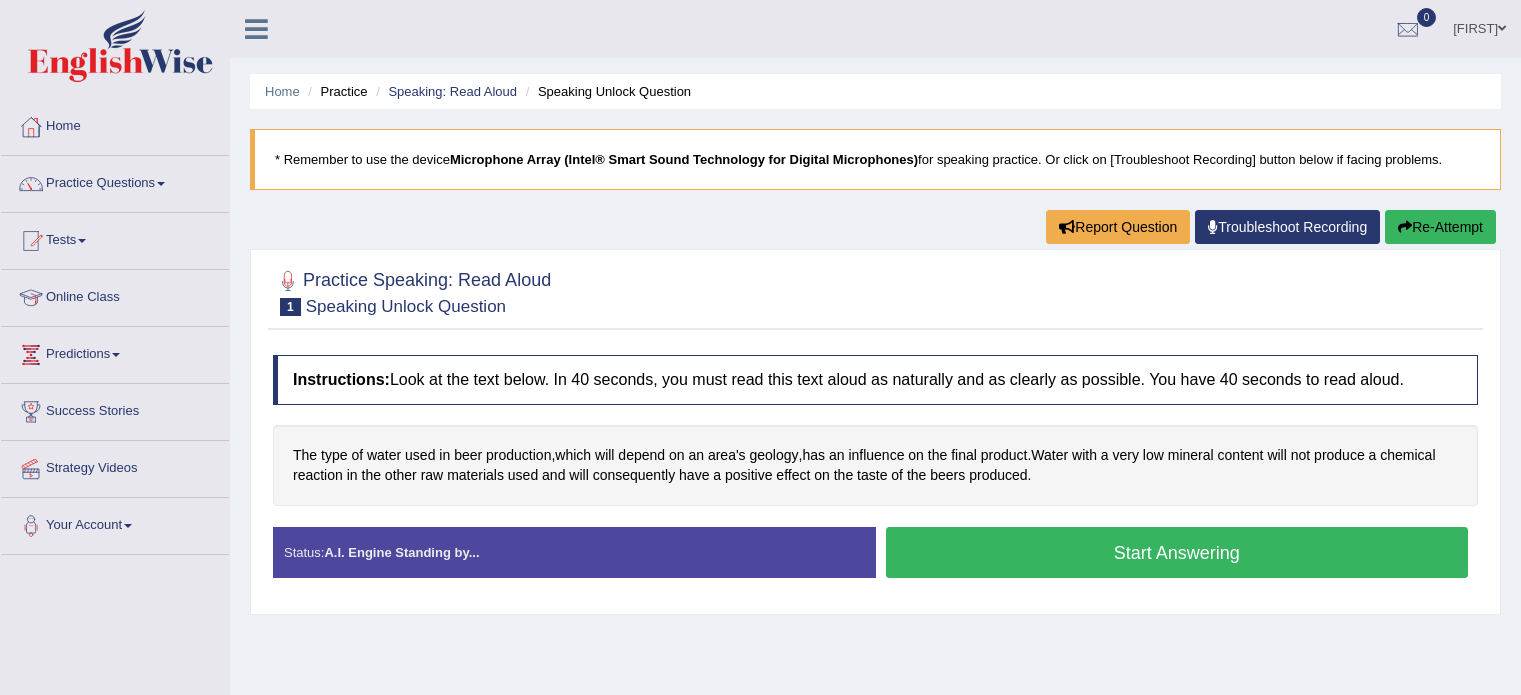 scroll, scrollTop: 0, scrollLeft: 0, axis: both 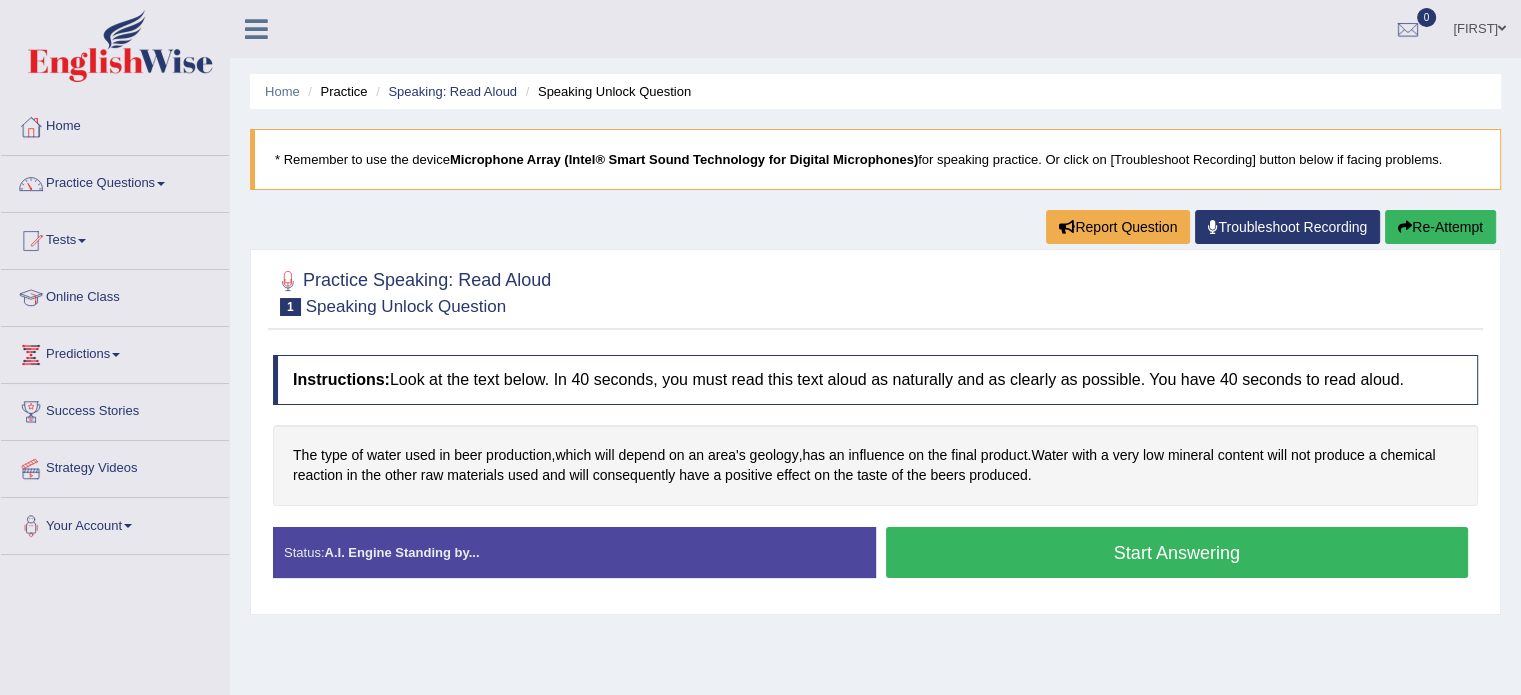 click on "Start Answering" at bounding box center [1177, 552] 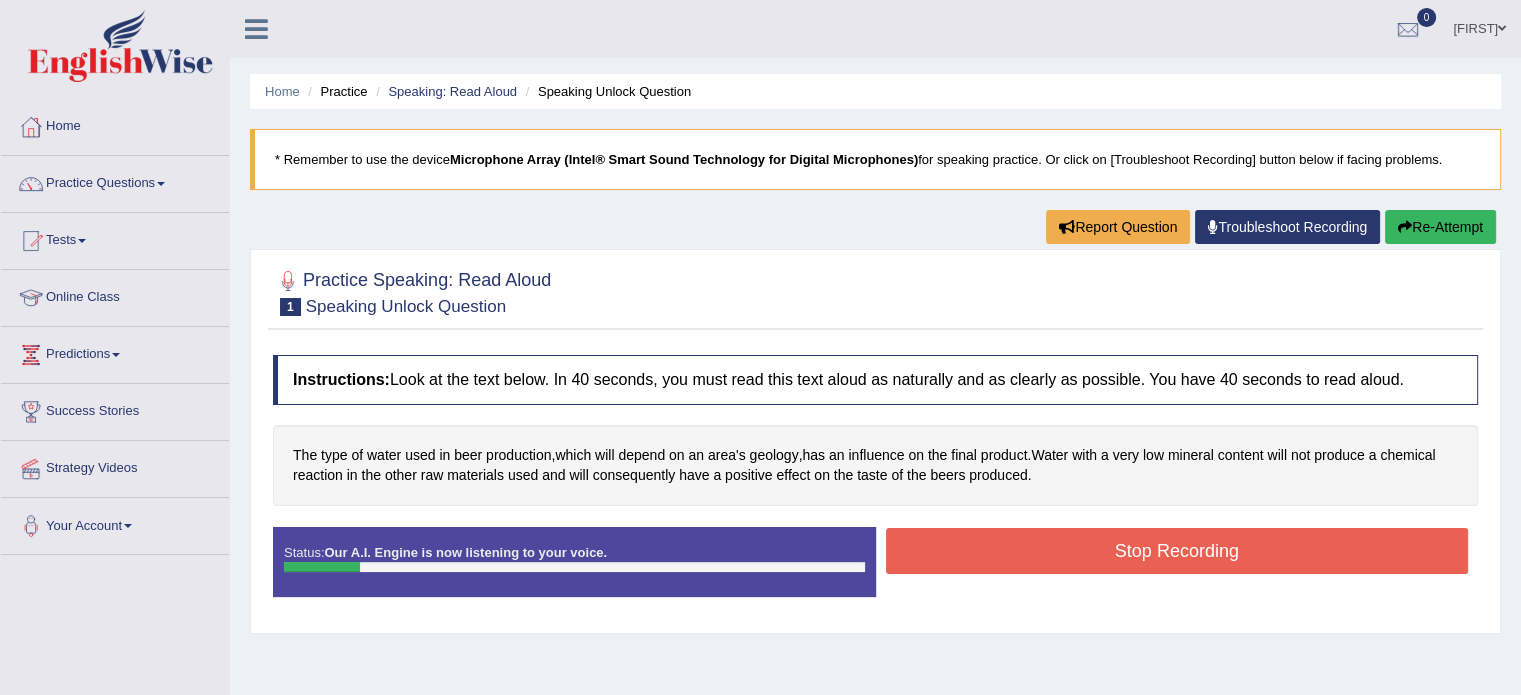 click on "Stop Recording" at bounding box center (1177, 551) 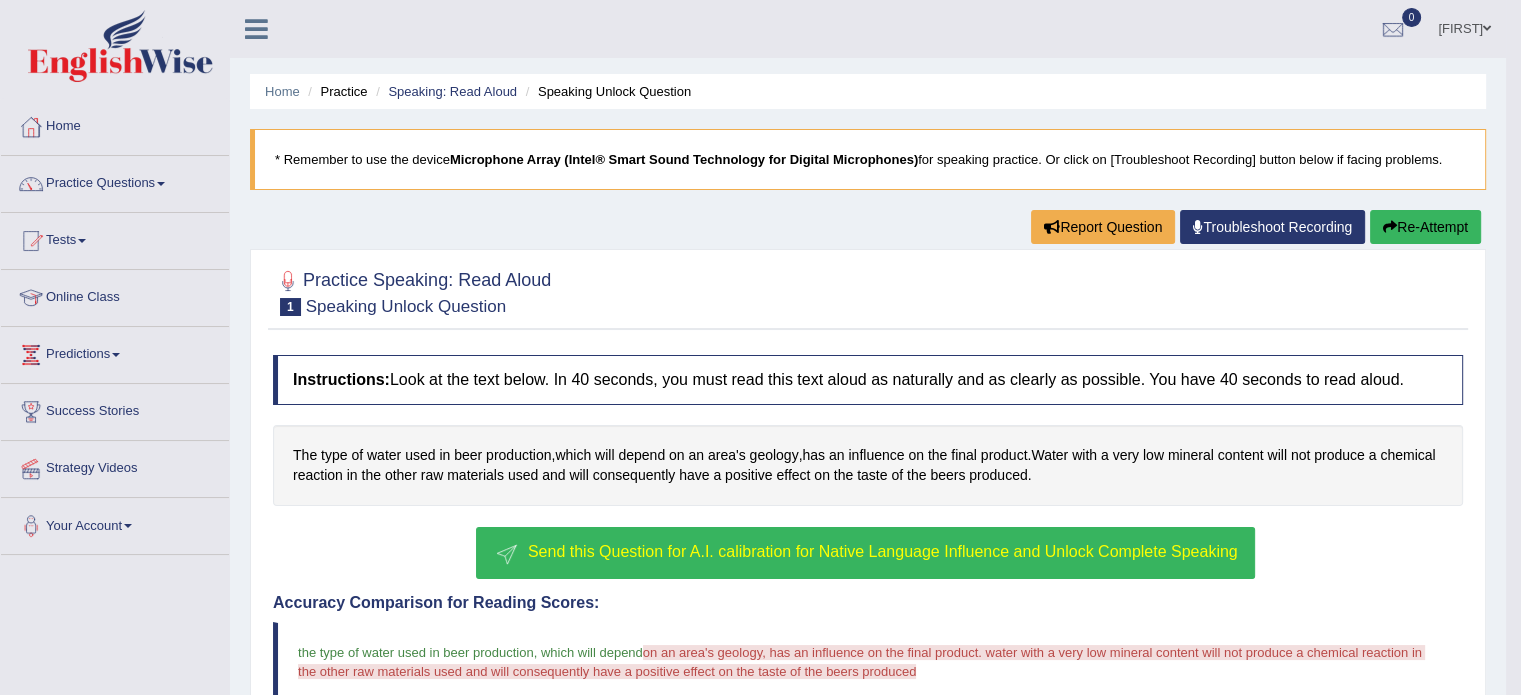 click on "Send this Question for A.I. calibration for Native Language Influence and Unlock Complete Speaking" at bounding box center [883, 551] 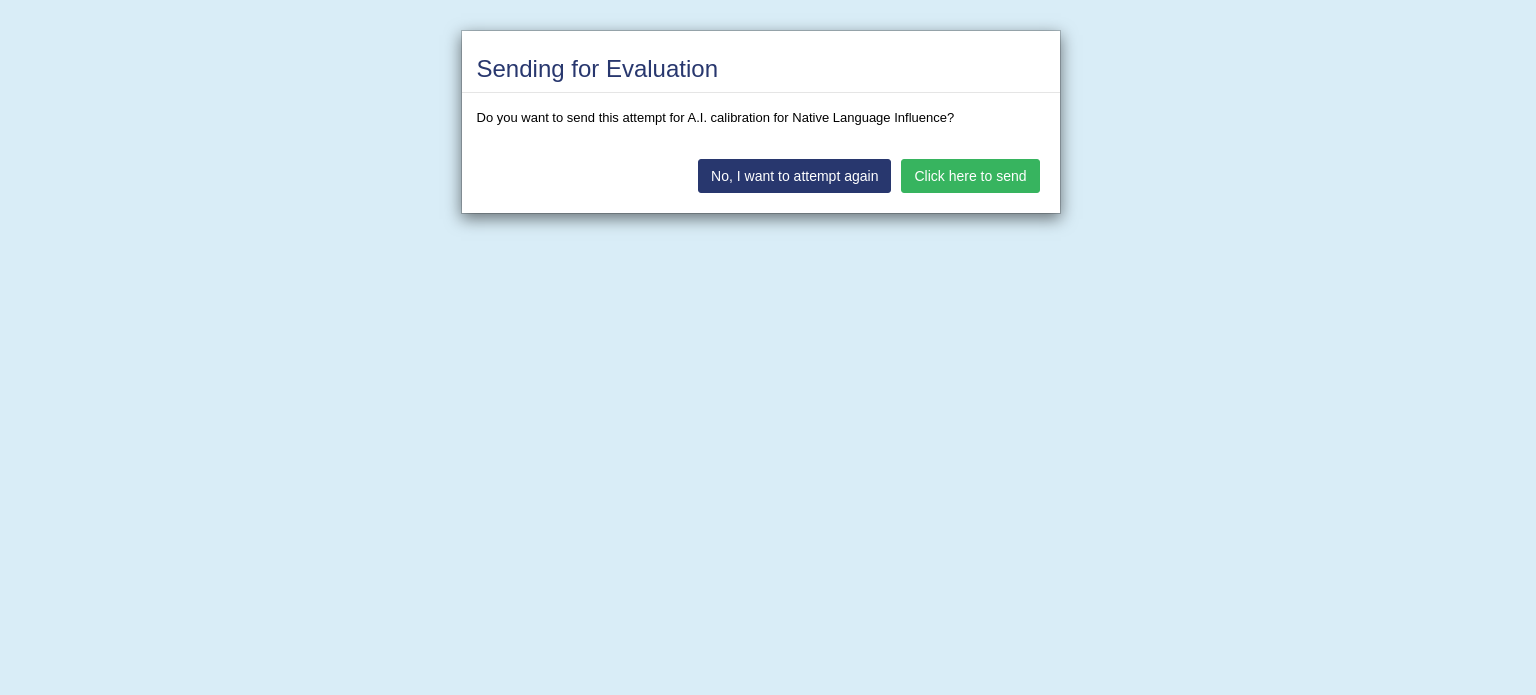 click on "Click here to send" at bounding box center [970, 176] 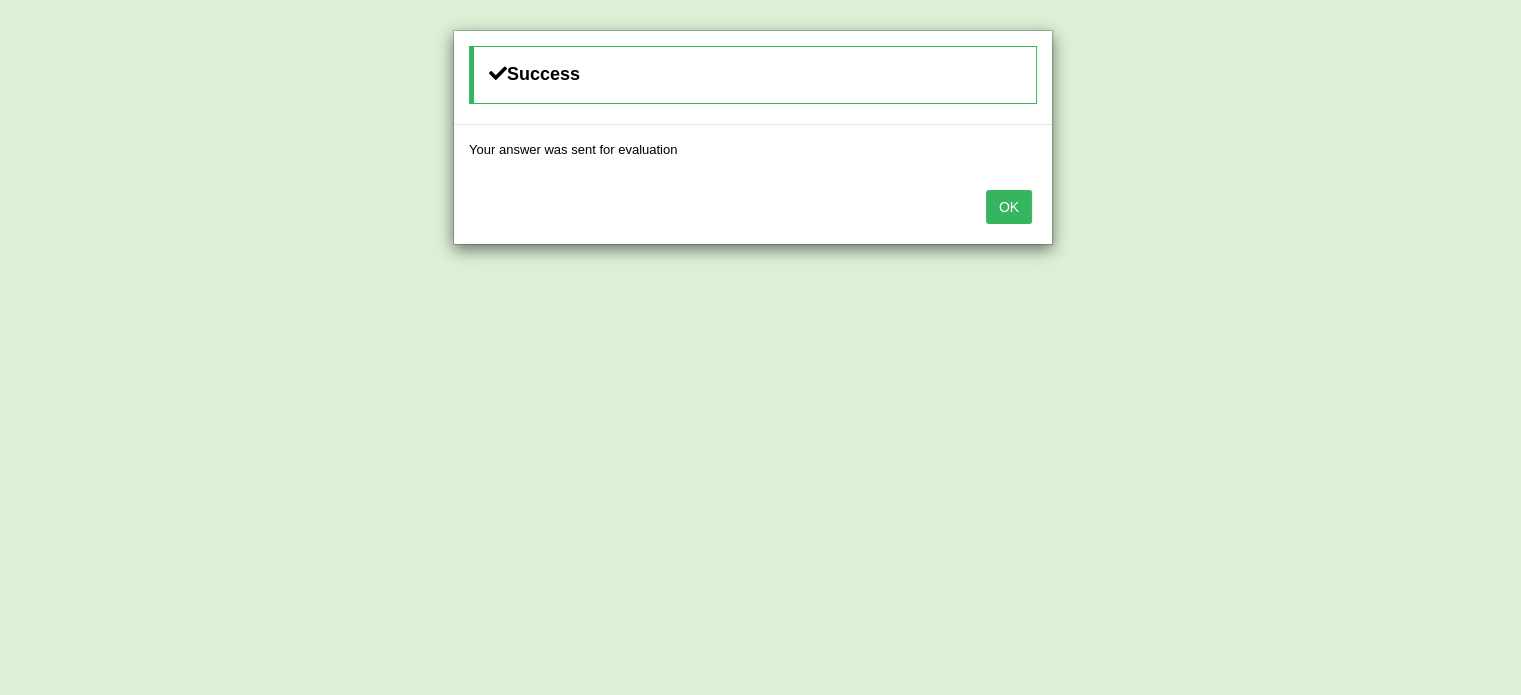 click on "OK" at bounding box center [1009, 207] 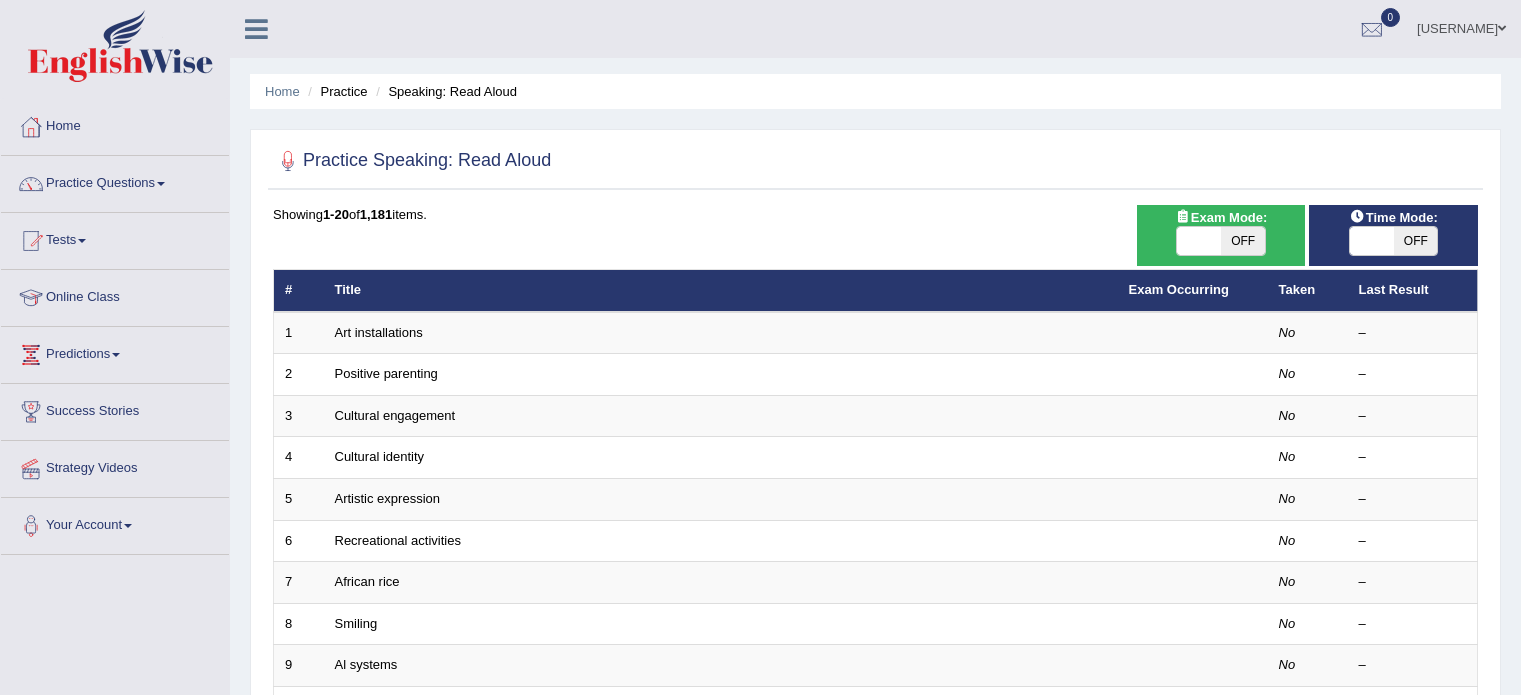 scroll, scrollTop: 0, scrollLeft: 0, axis: both 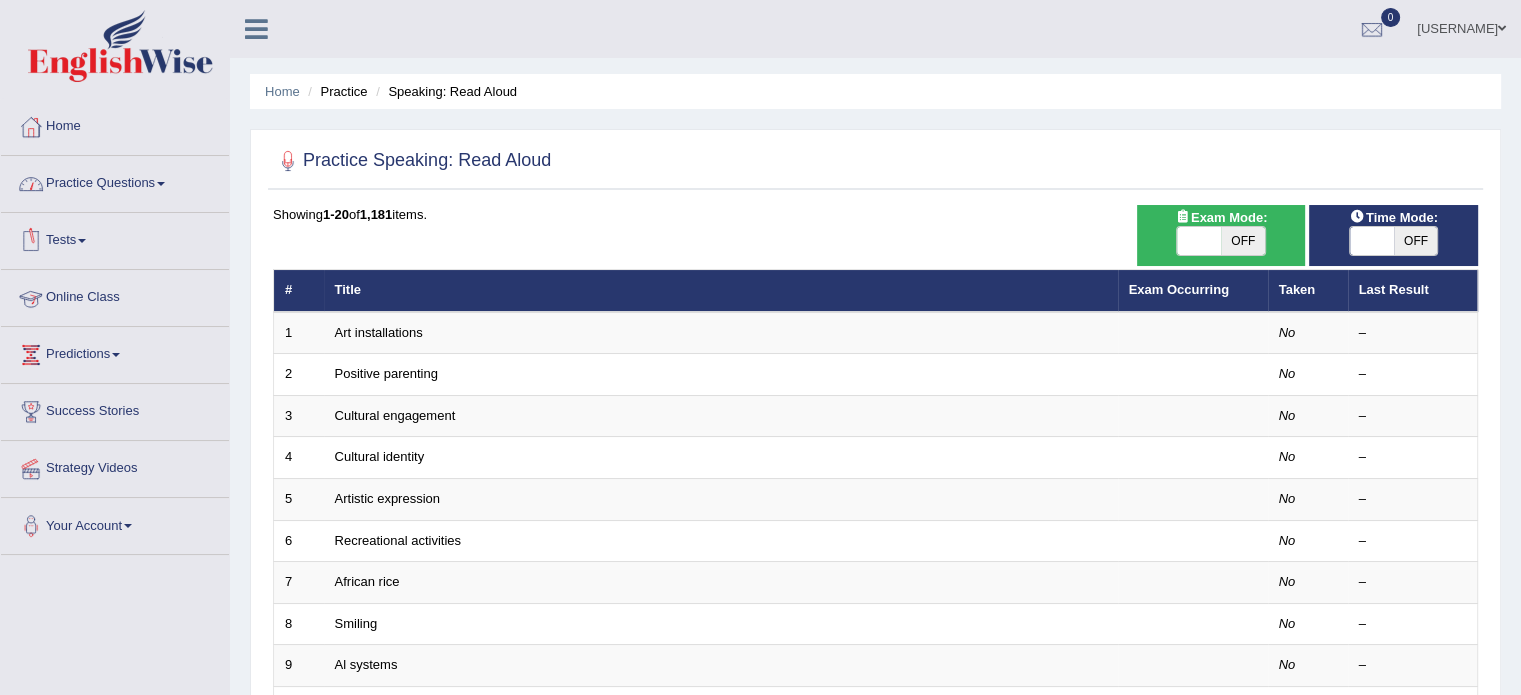 click on "Online Class" at bounding box center [115, 295] 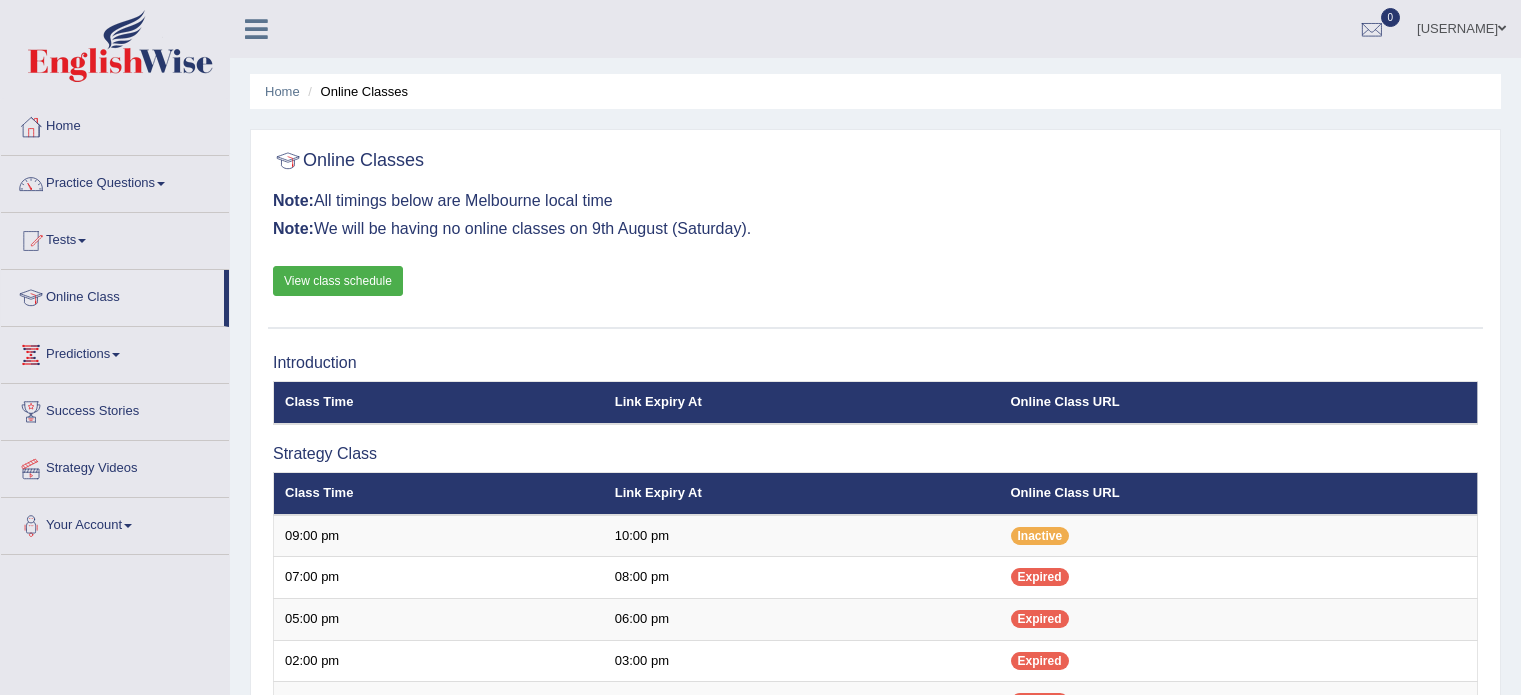 scroll, scrollTop: 0, scrollLeft: 0, axis: both 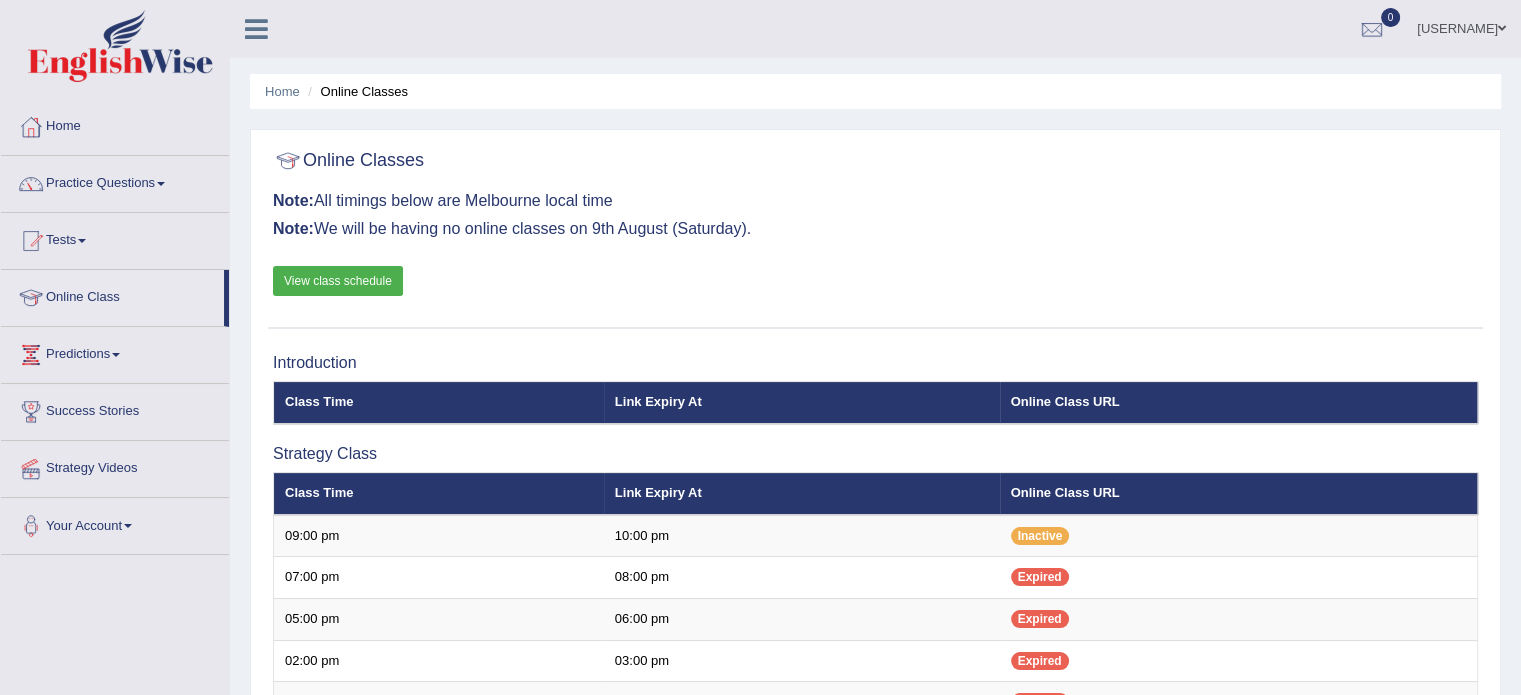 click on "View class schedule" at bounding box center (338, 281) 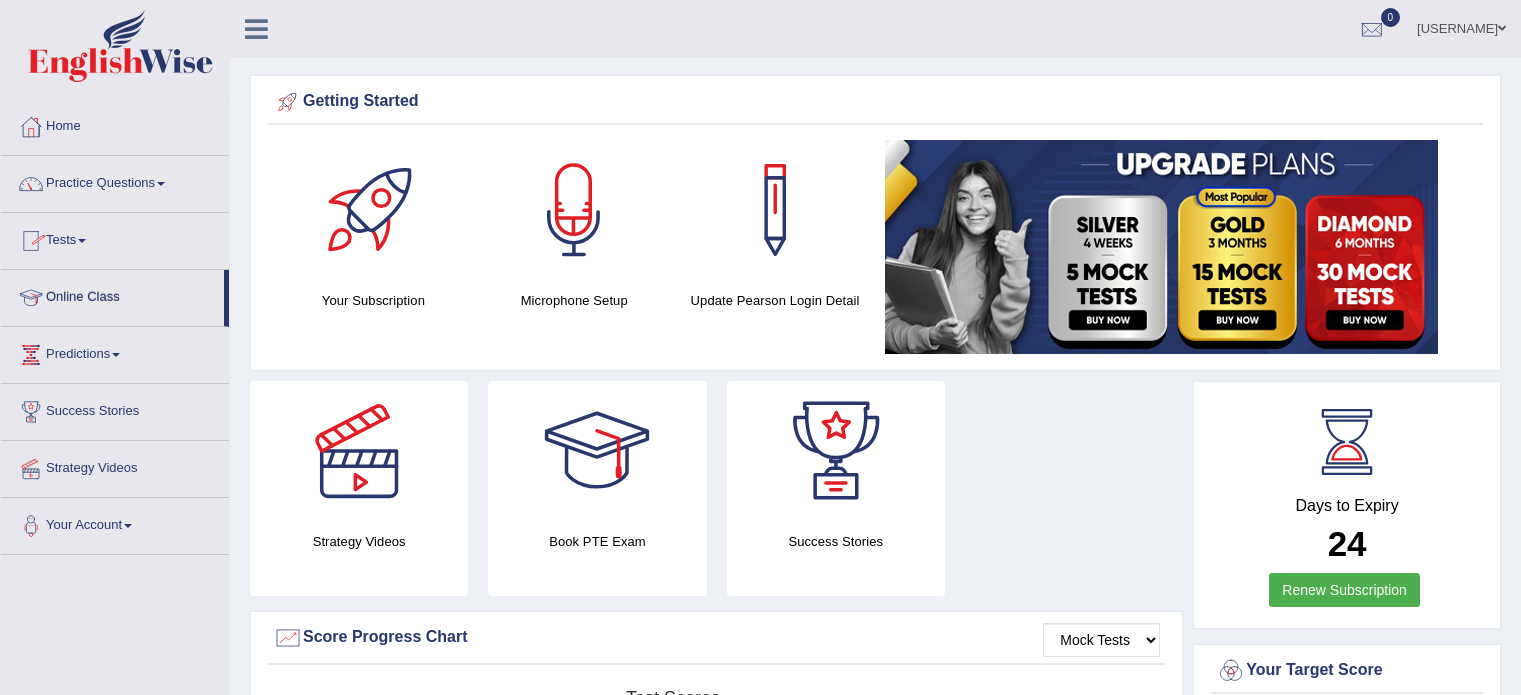 scroll, scrollTop: 0, scrollLeft: 0, axis: both 